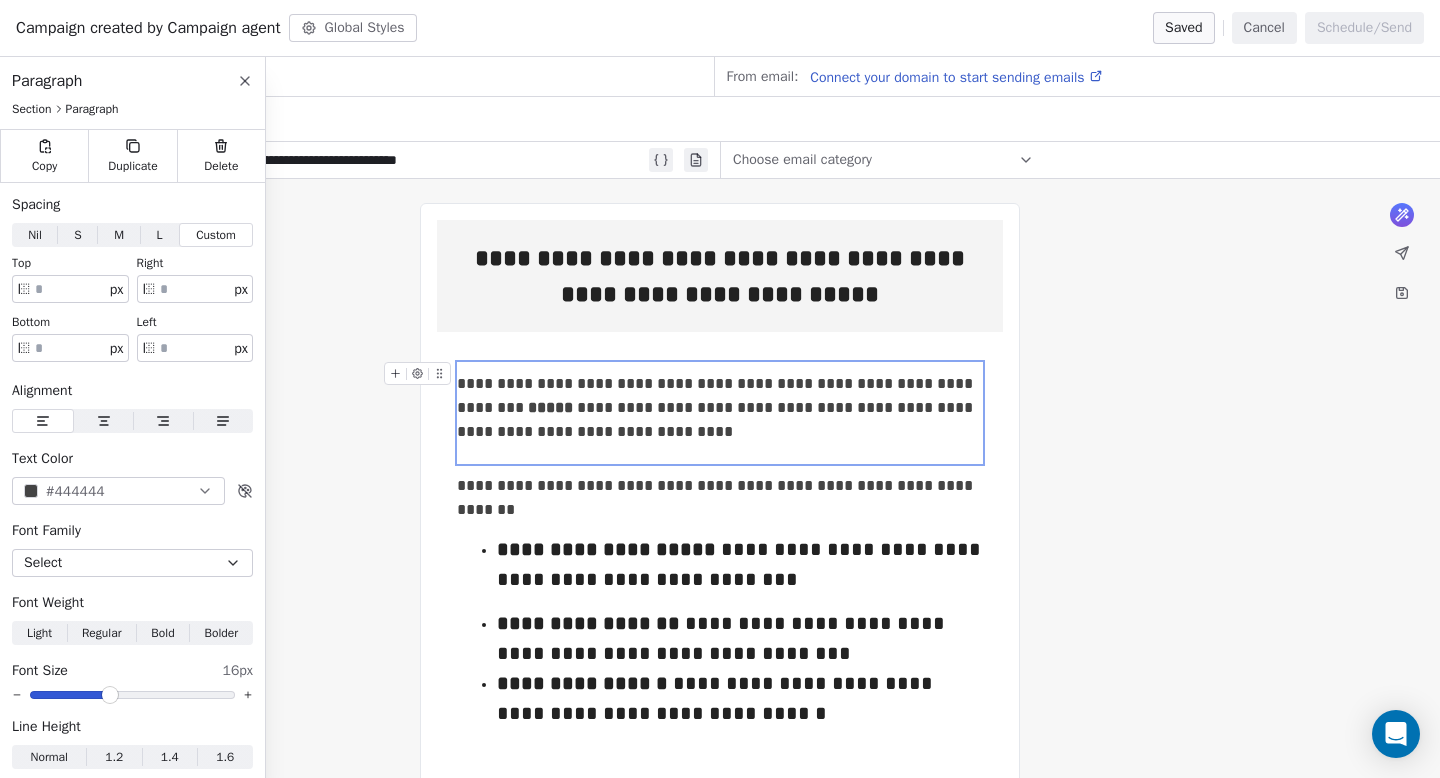 scroll, scrollTop: 0, scrollLeft: 0, axis: both 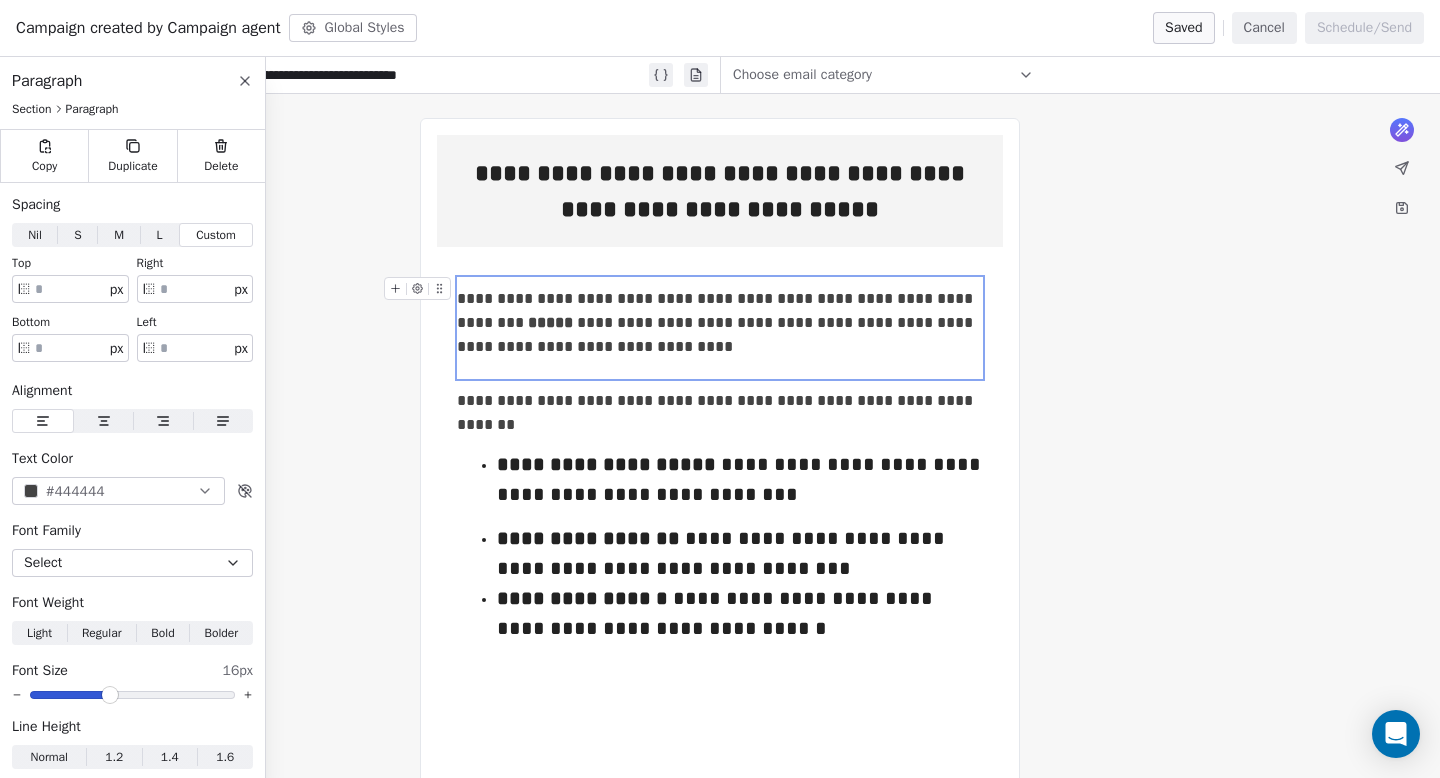 click on "Cancel" at bounding box center (1264, 28) 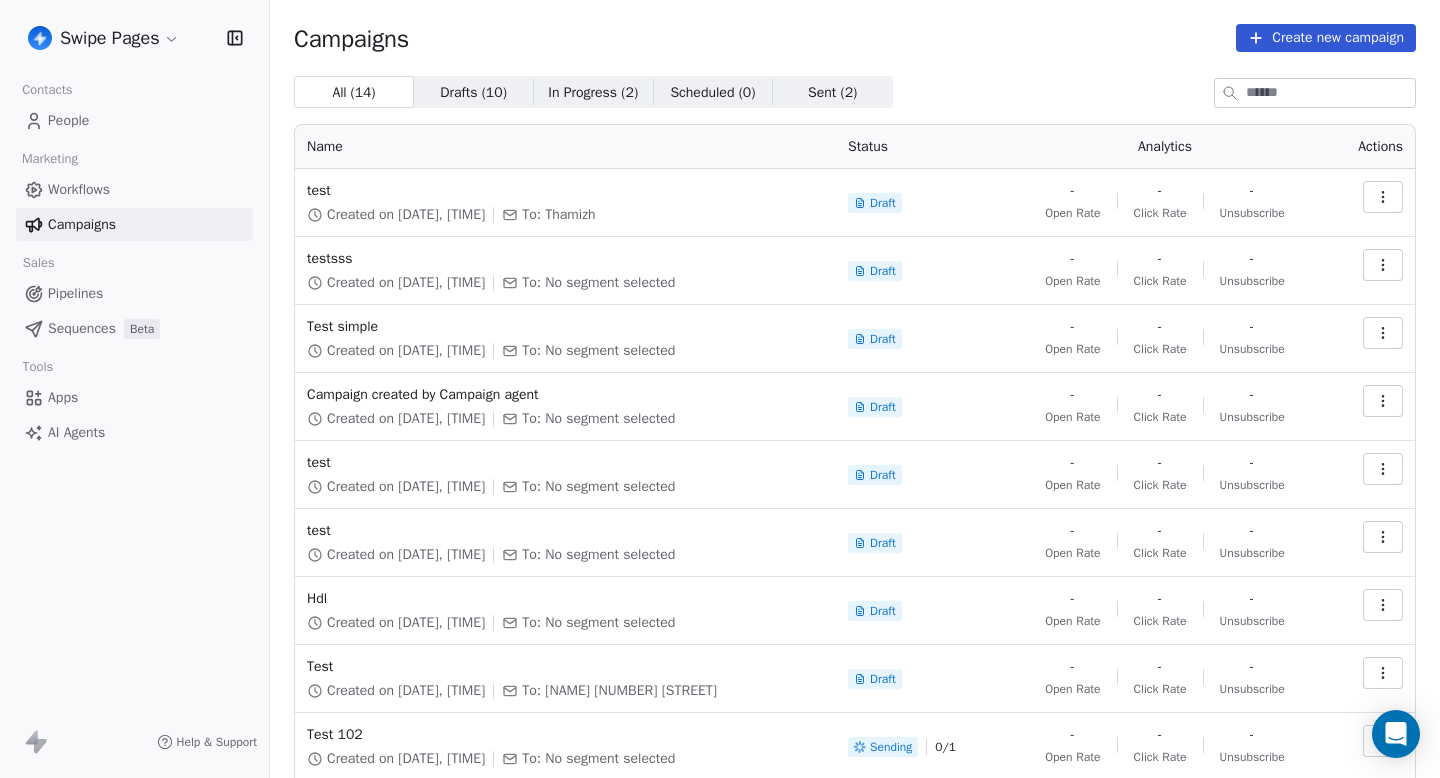 click on "Swipe Pages Contacts People Marketing Workflows Campaigns Sales Pipelines Sequences Beta Tools Apps AI Agents Help & Support Campaigns  Create new campaign All ( 14 ) All ( 14 ) Drafts ( 10 ) Drafts ( 10 ) In Progress ( 2 ) In Progress ( 2 ) Scheduled ( 0 ) Scheduled ( 0 ) Sent ( 2 ) Sent ( 2 ) Name Status Analytics Actions test Created on Jun 24, 2025, 9:21 AM To: Thamizh  Draft - Open Rate - Click Rate - Unsubscribe testsss Created on Jun 12, 2025, 4:58 PM To: No segment selected Draft - Open Rate - Click Rate - Unsubscribe Test simple Created on May 17, 2025, 12:56 PM To: No segment selected Draft - Open Rate - Click Rate - Unsubscribe Campaign created by Campaign agent Created on May 8, 2025, 7:20 PM To: No segment selected Draft - Open Rate - Click Rate - Unsubscribe test Created on Mar 26, 2025, 11:57 AM To: No segment selected Draft - Open Rate - Click Rate - Unsubscribe test  Created on Mar 25, 2025, 2:15 PM To: No segment selected Draft - Open Rate - Click Rate - Unsubscribe Hdl Draft - Open Rate -" at bounding box center [720, 389] 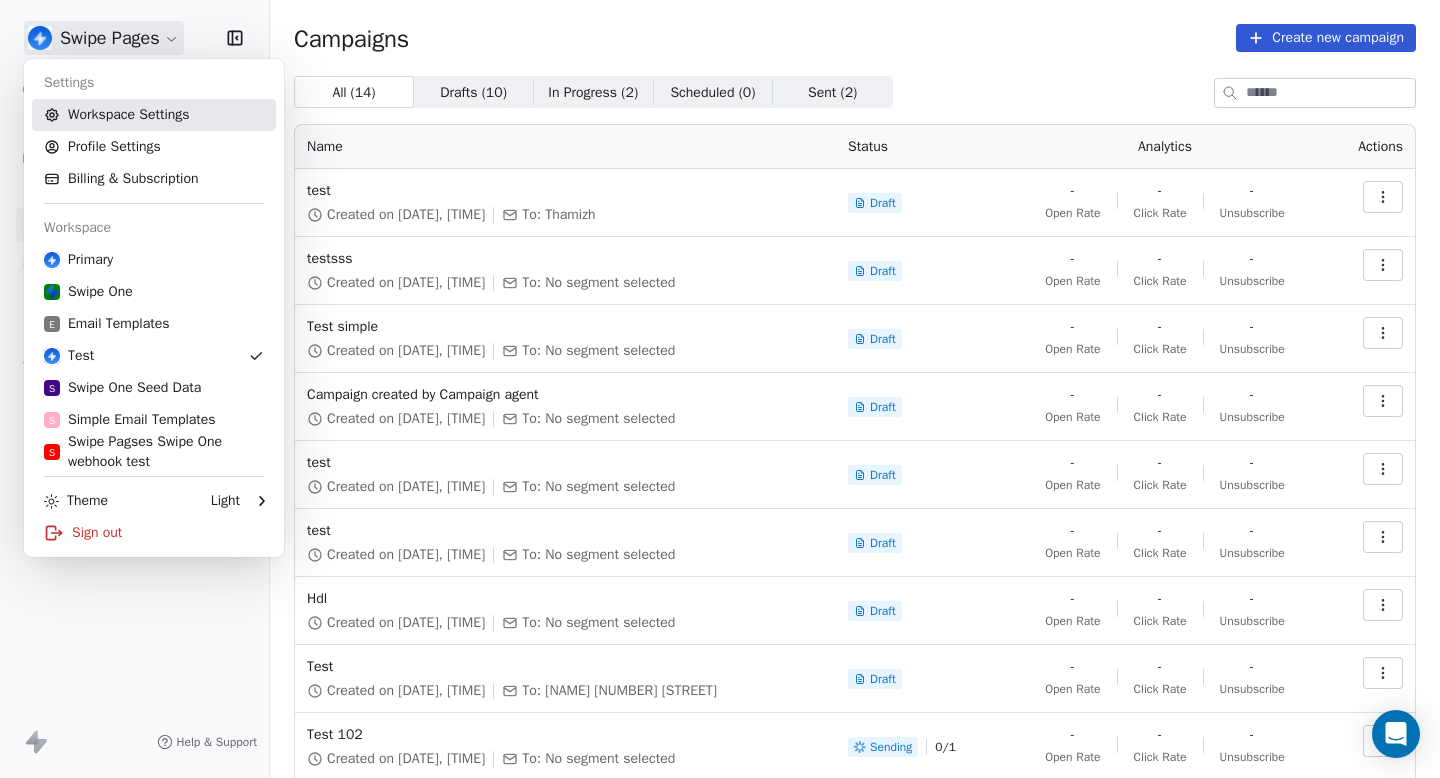 click on "Workspace Settings" at bounding box center [154, 115] 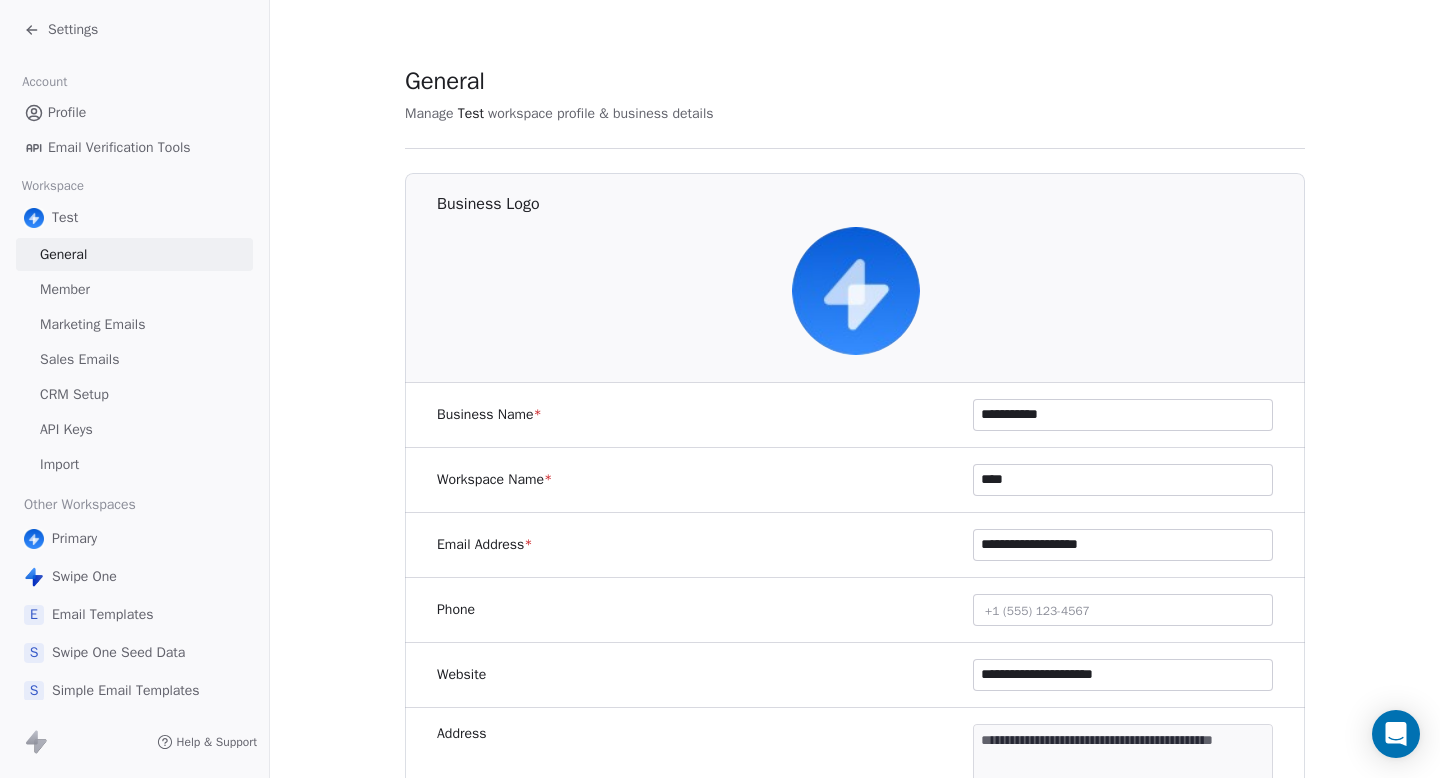 click on "CRM Setup" at bounding box center (134, 394) 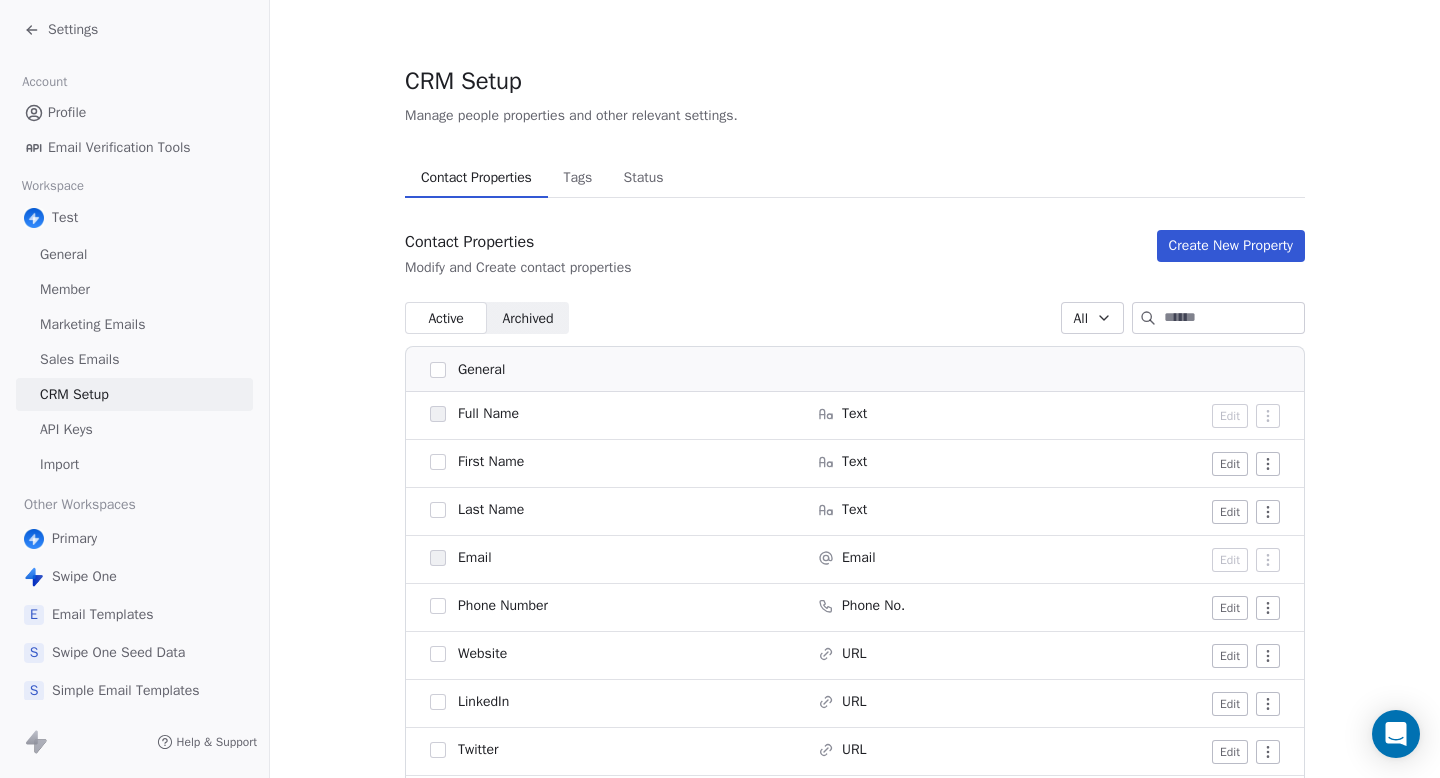 click on "Create New Property" at bounding box center (1231, 246) 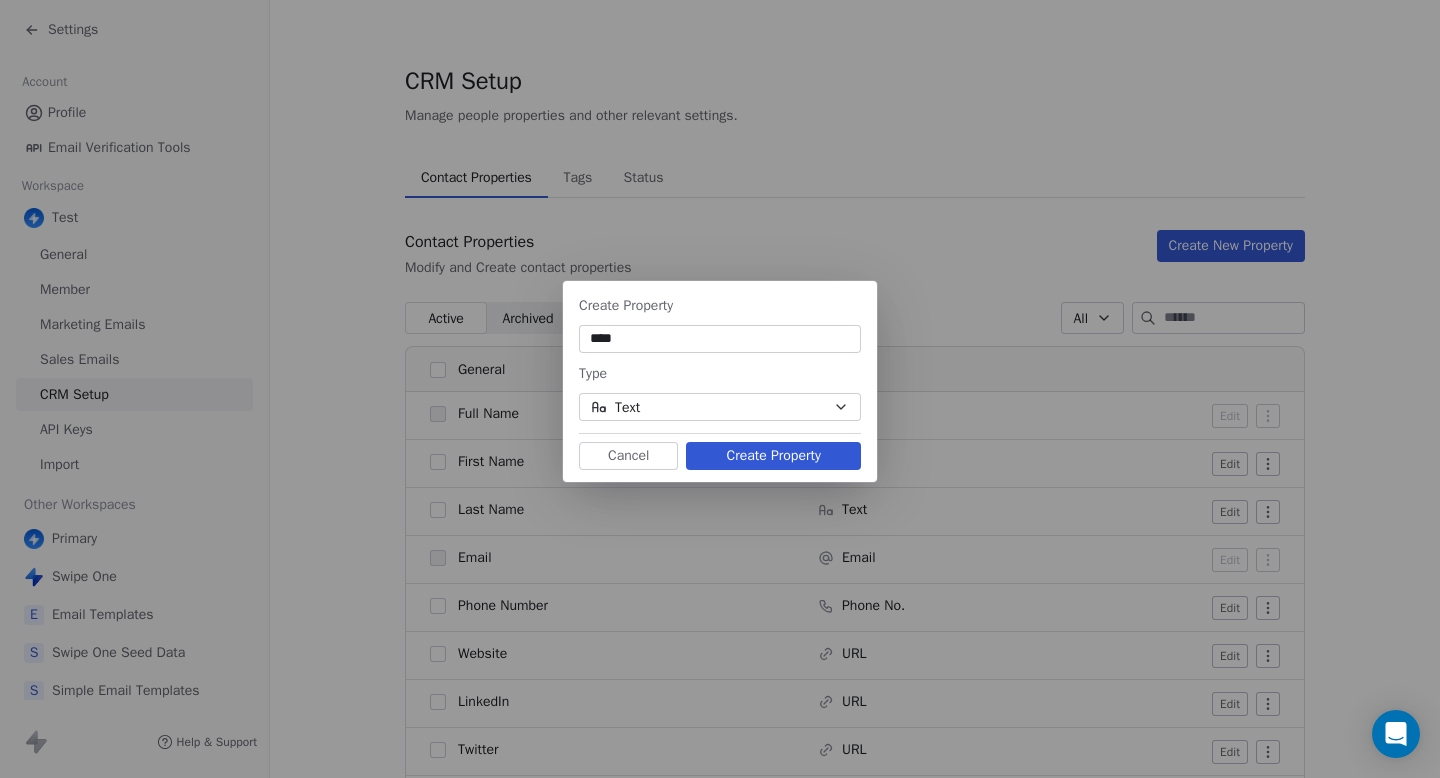 type on "****" 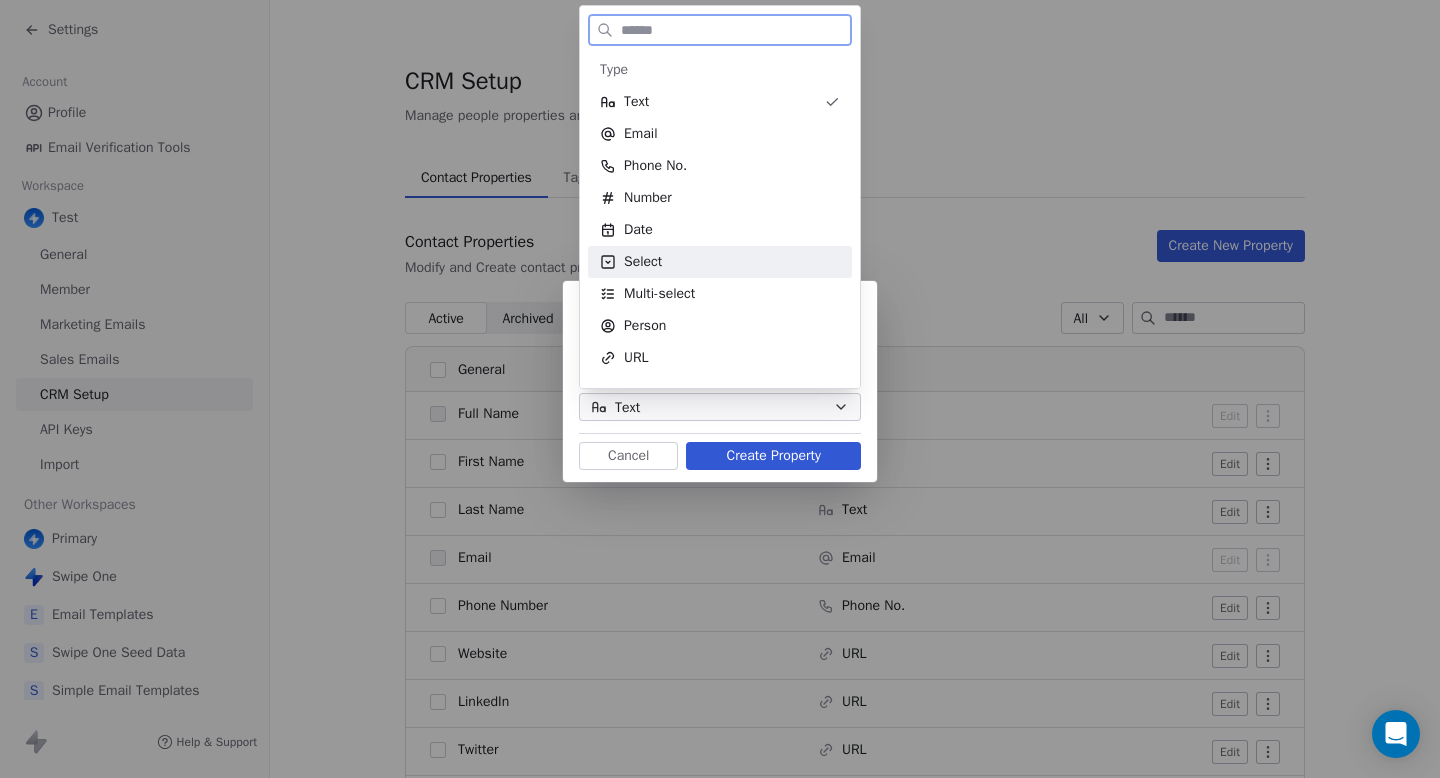 click on "Select" at bounding box center (720, 262) 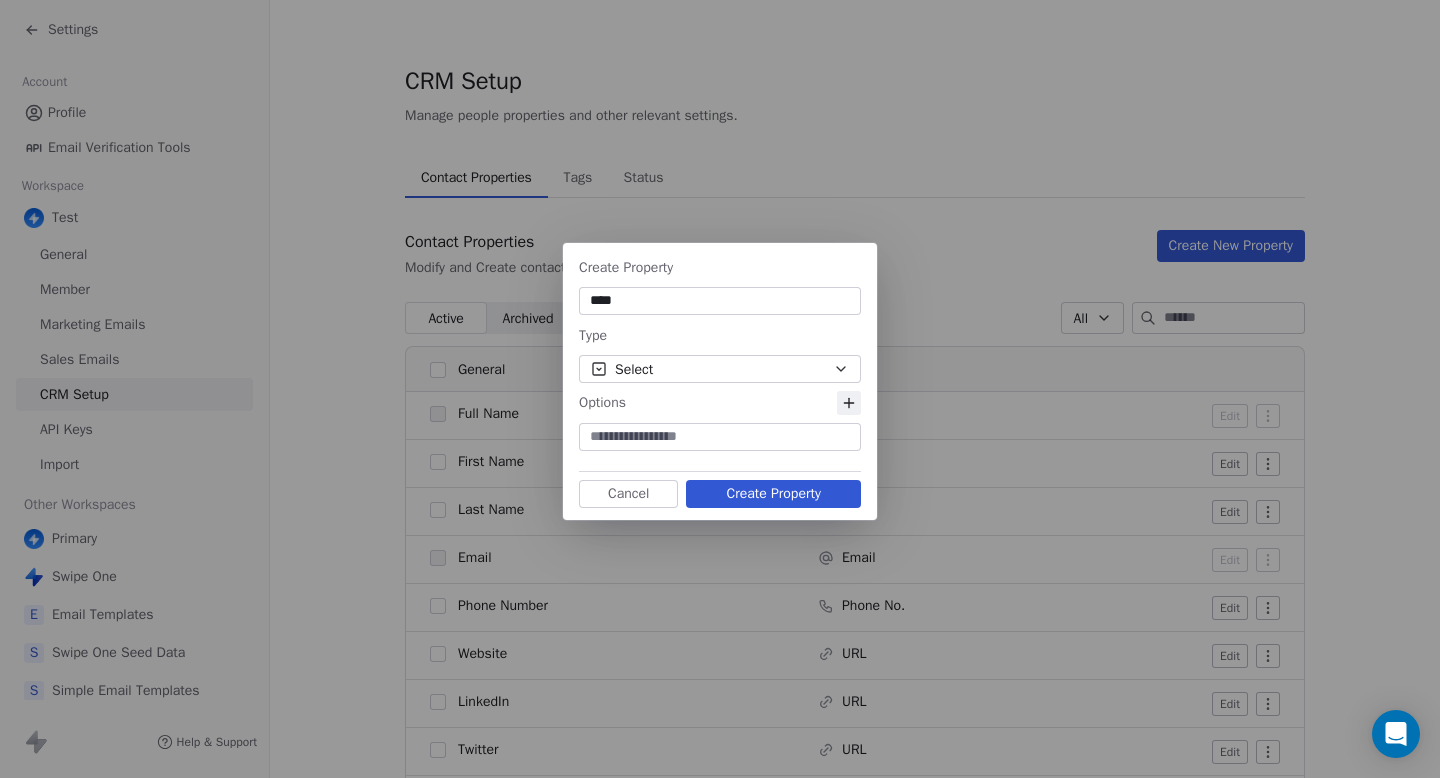 click on "Options" at bounding box center [720, 403] 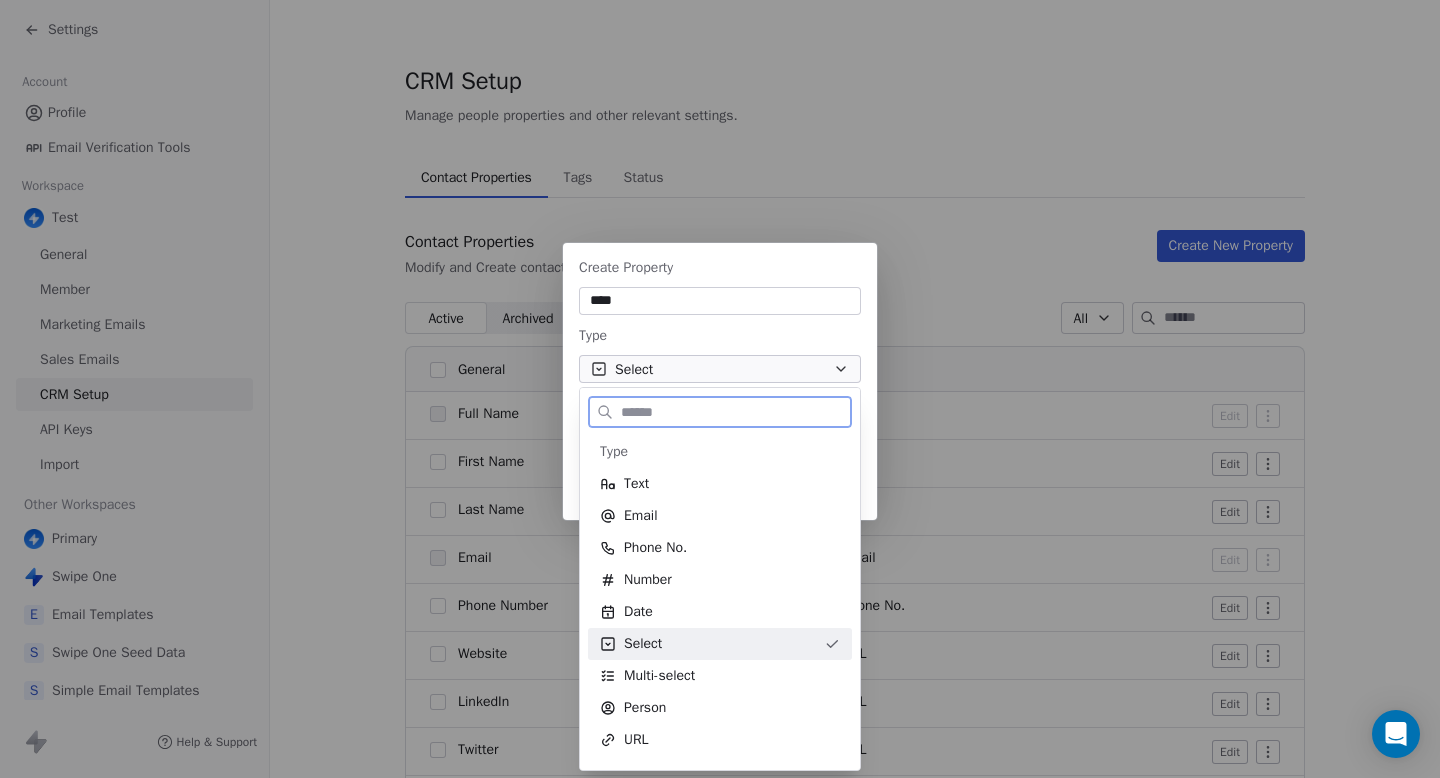 click on "Select" at bounding box center [708, 644] 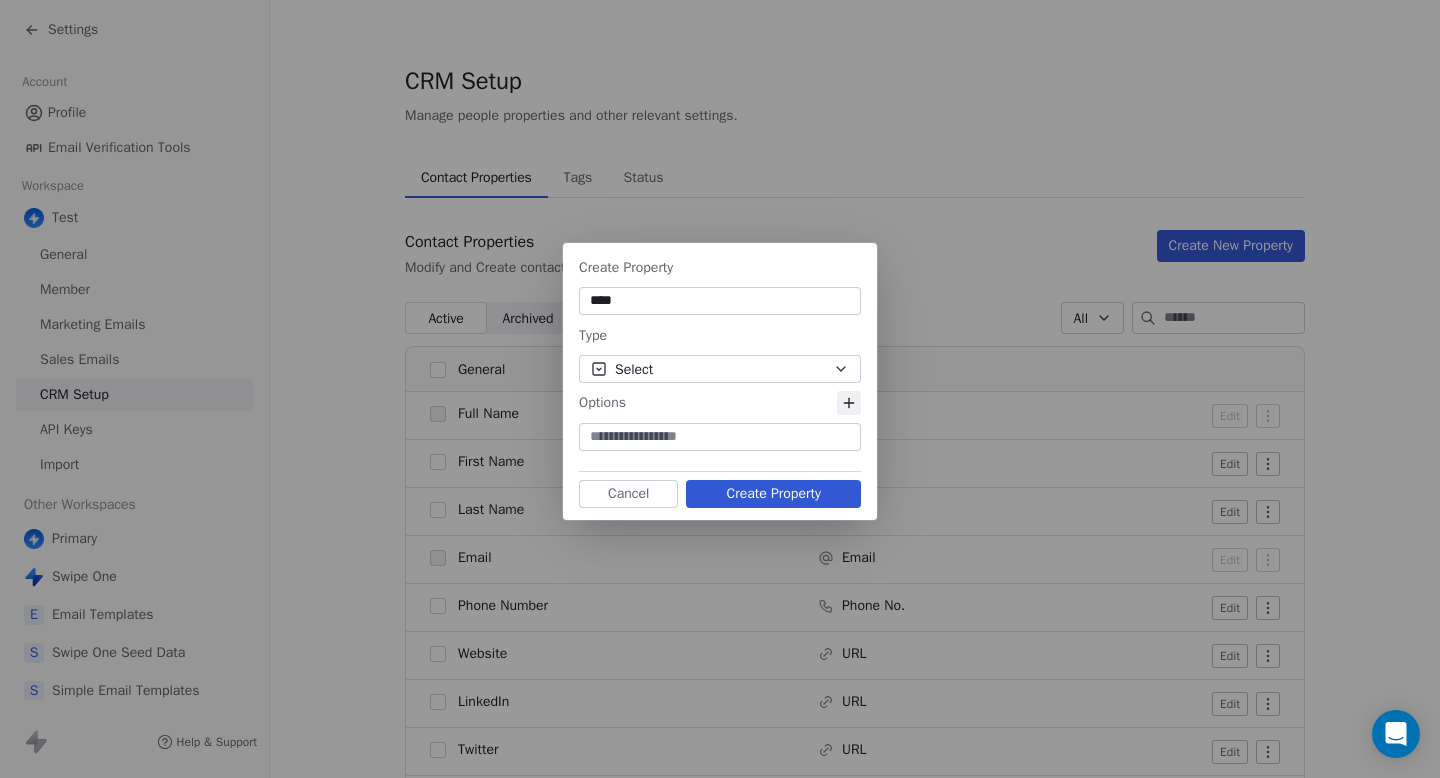 click 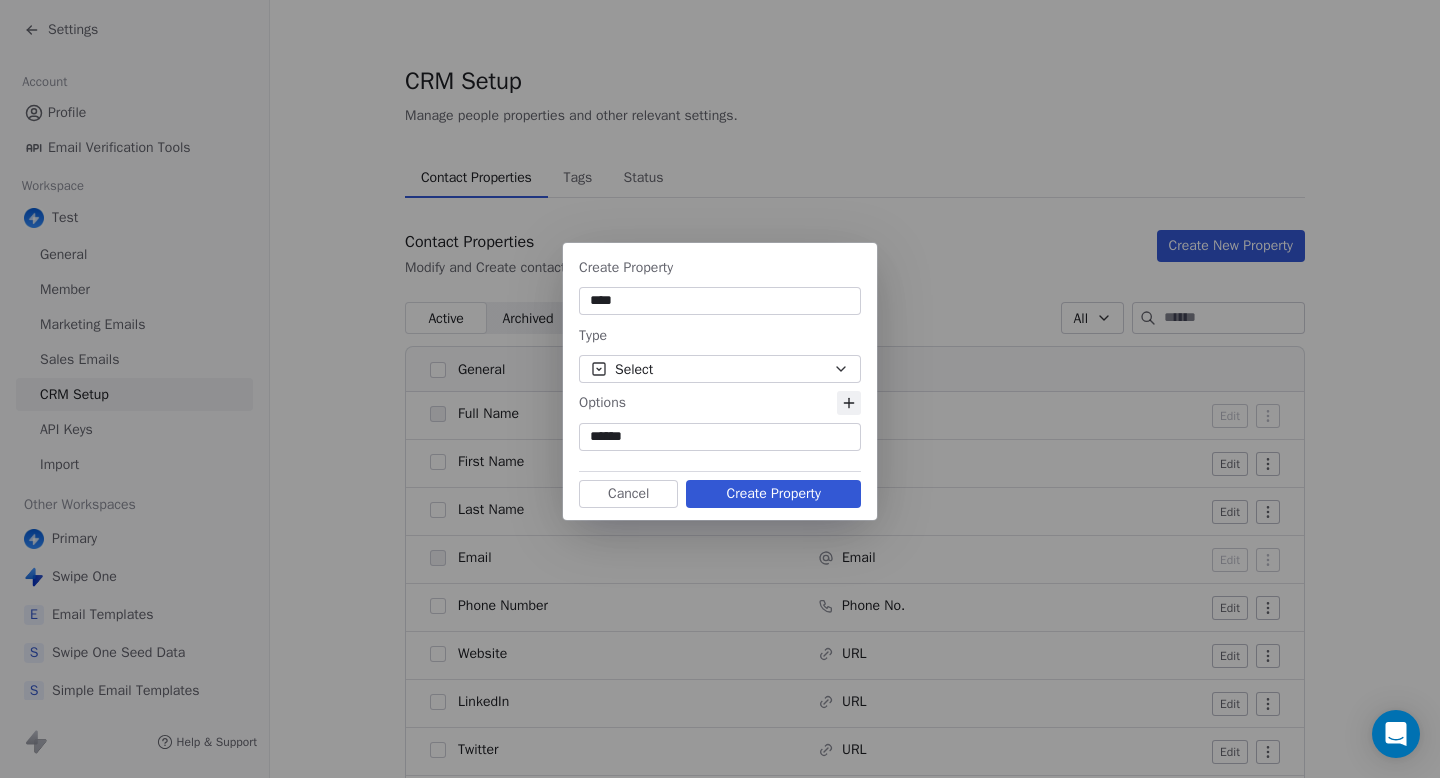 type on "*******" 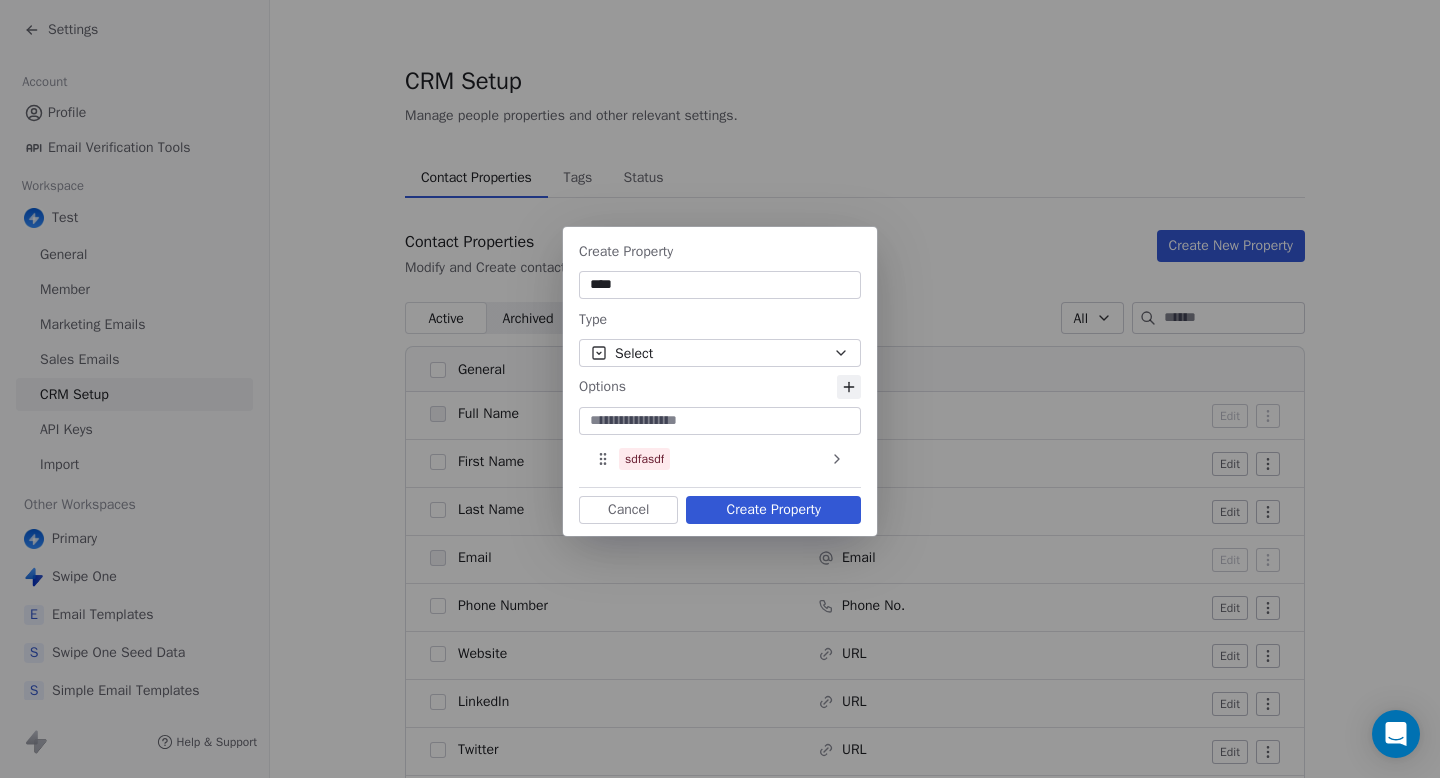 click at bounding box center [720, 421] 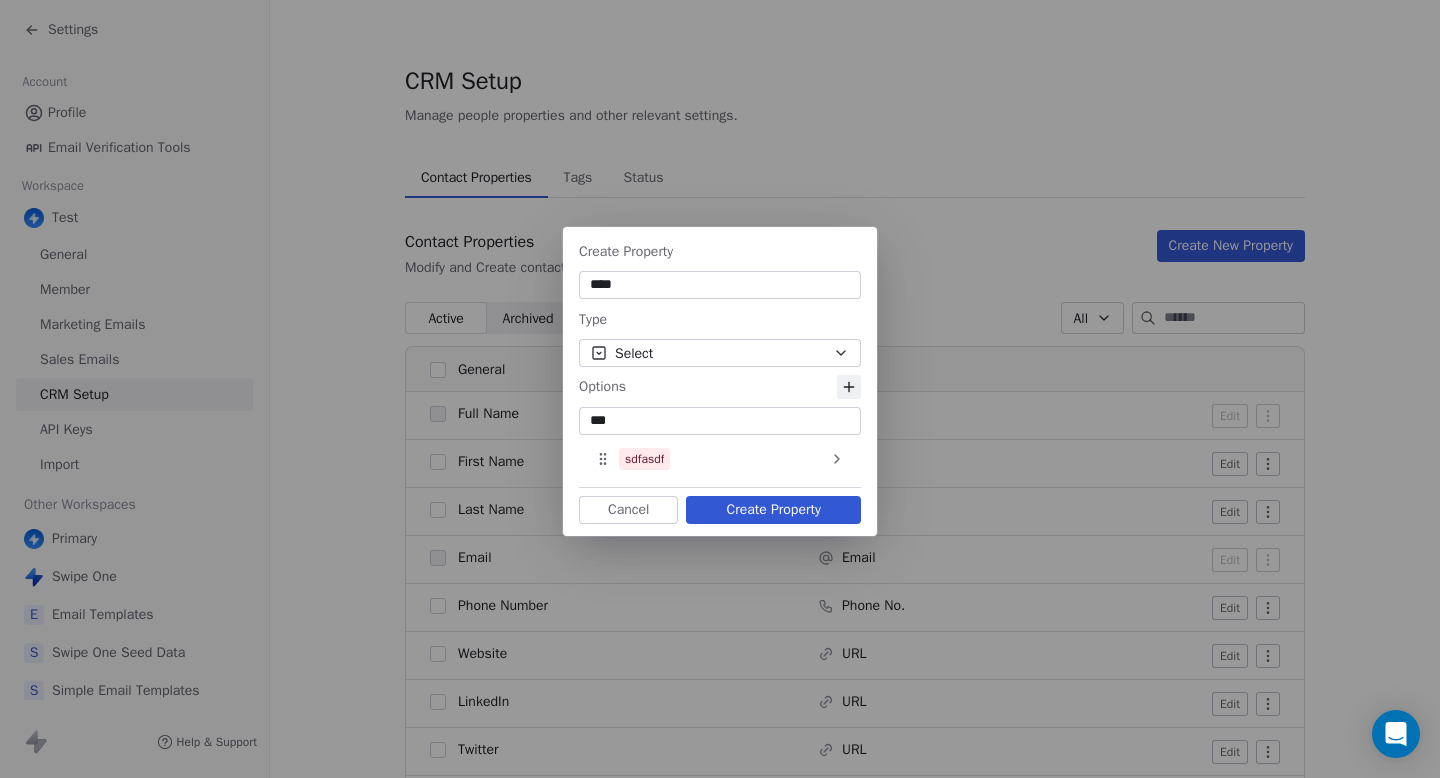 type on "****" 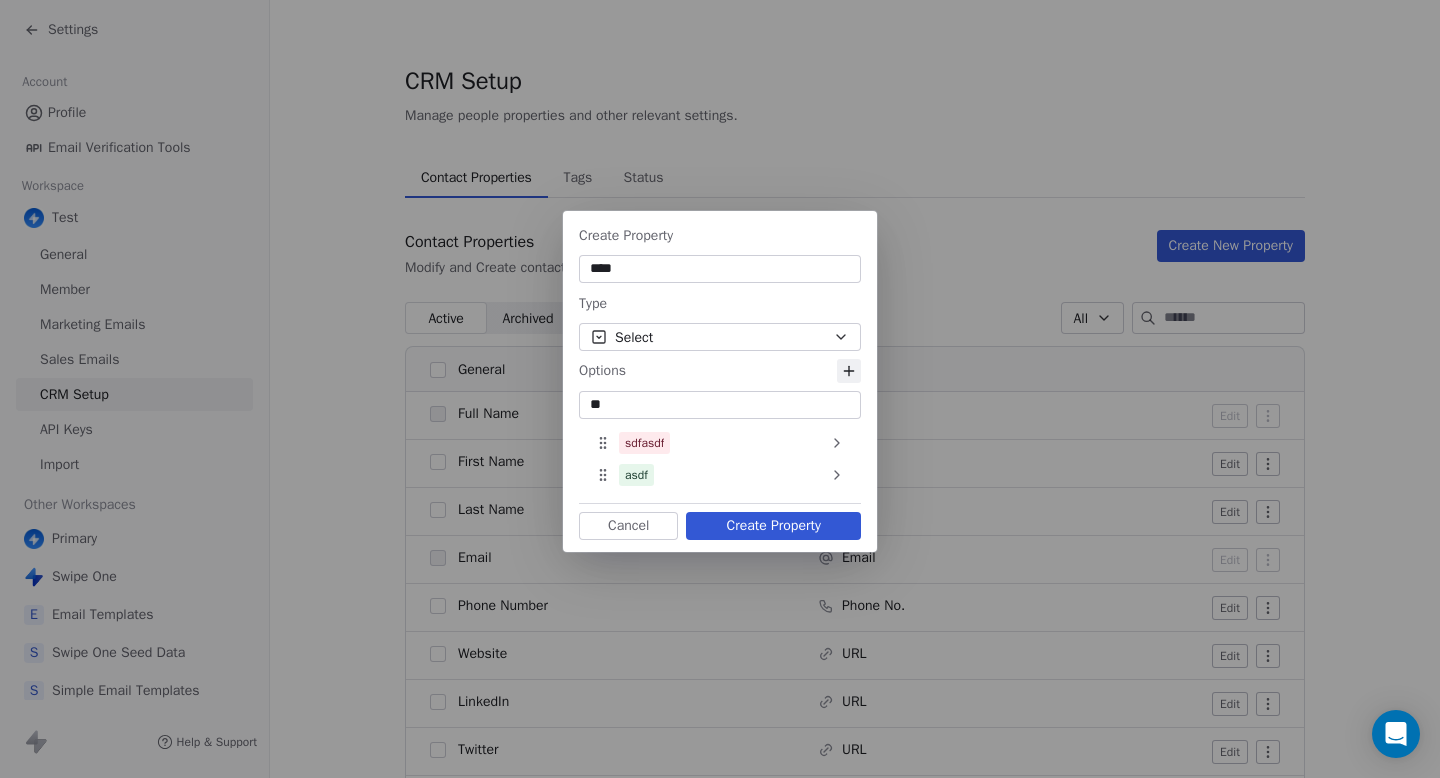 type on "***" 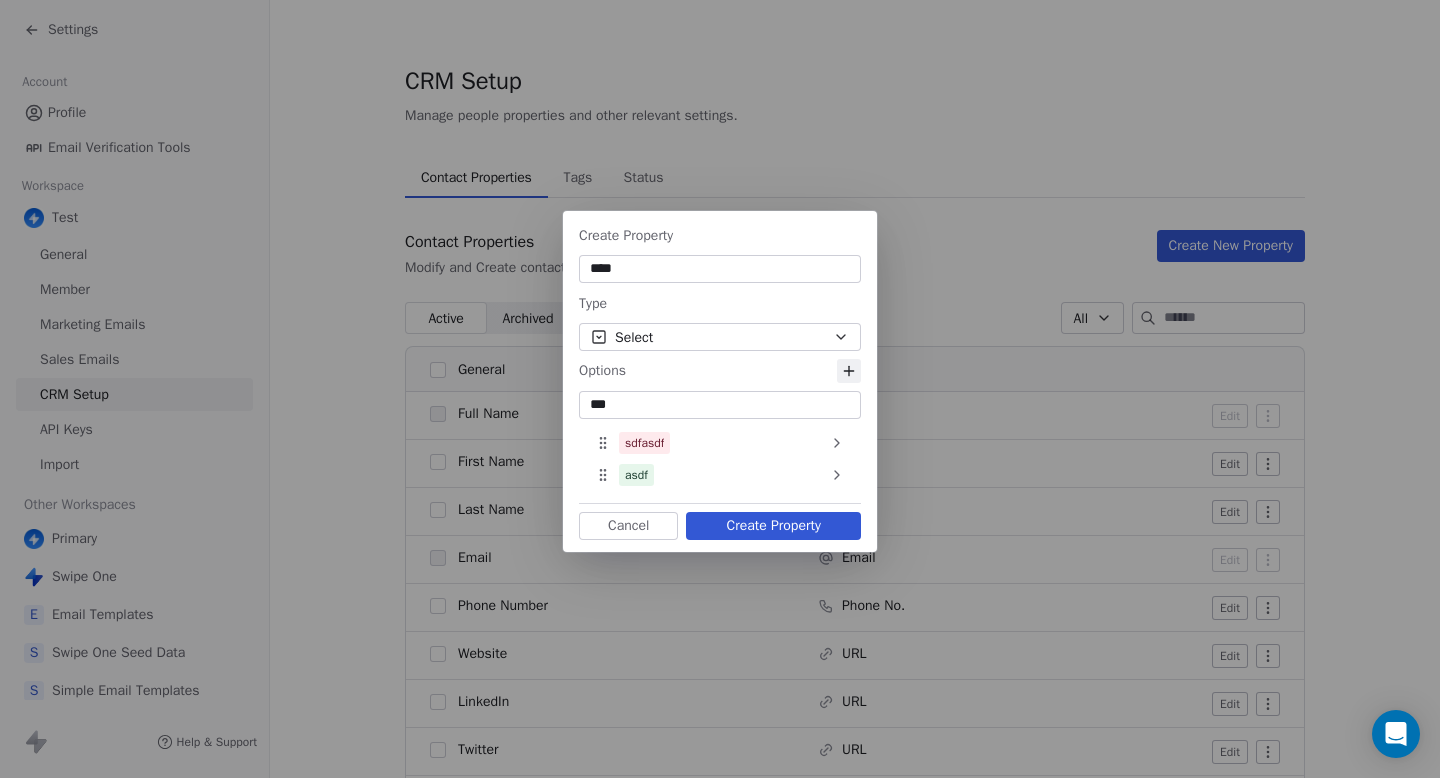click 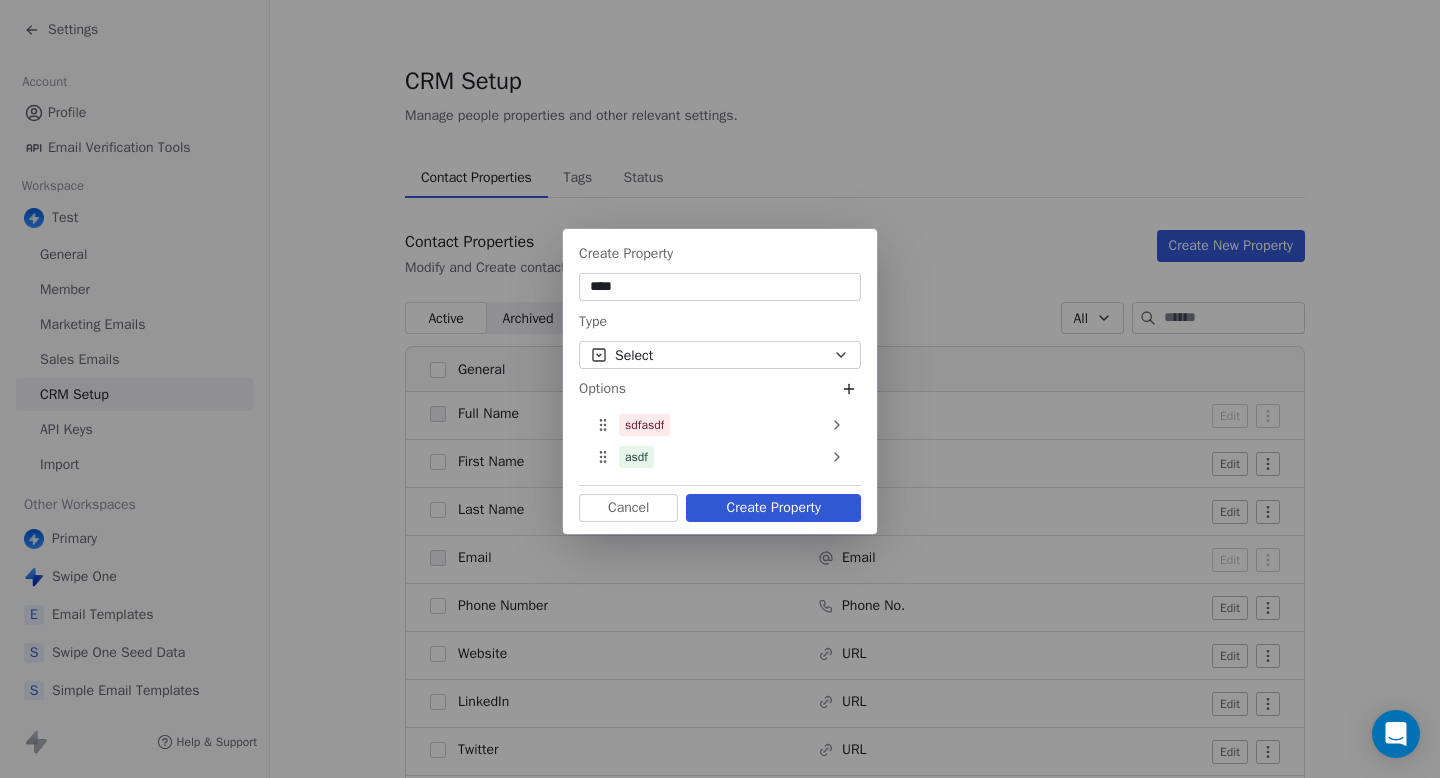 click on "Options" at bounding box center [720, 389] 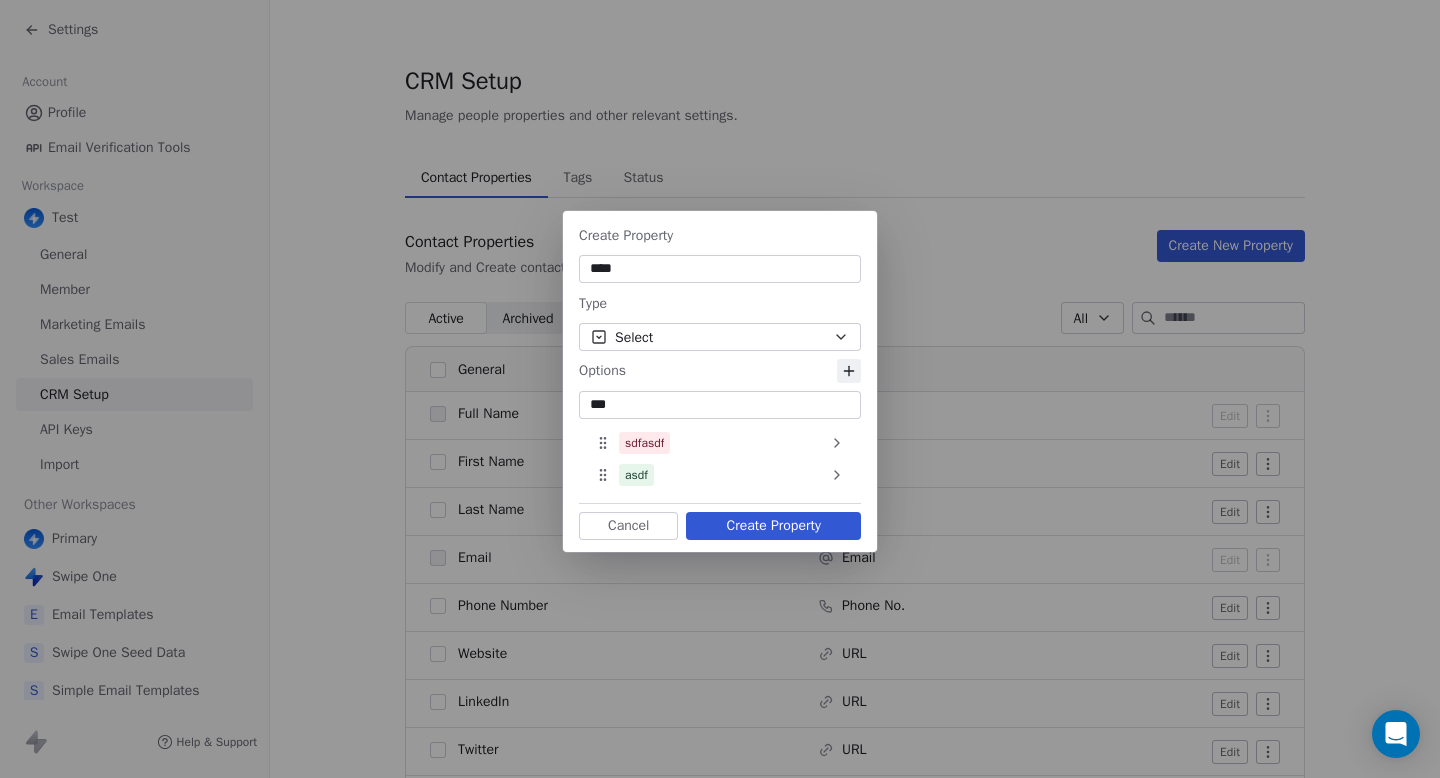 click on "Options" at bounding box center [720, 371] 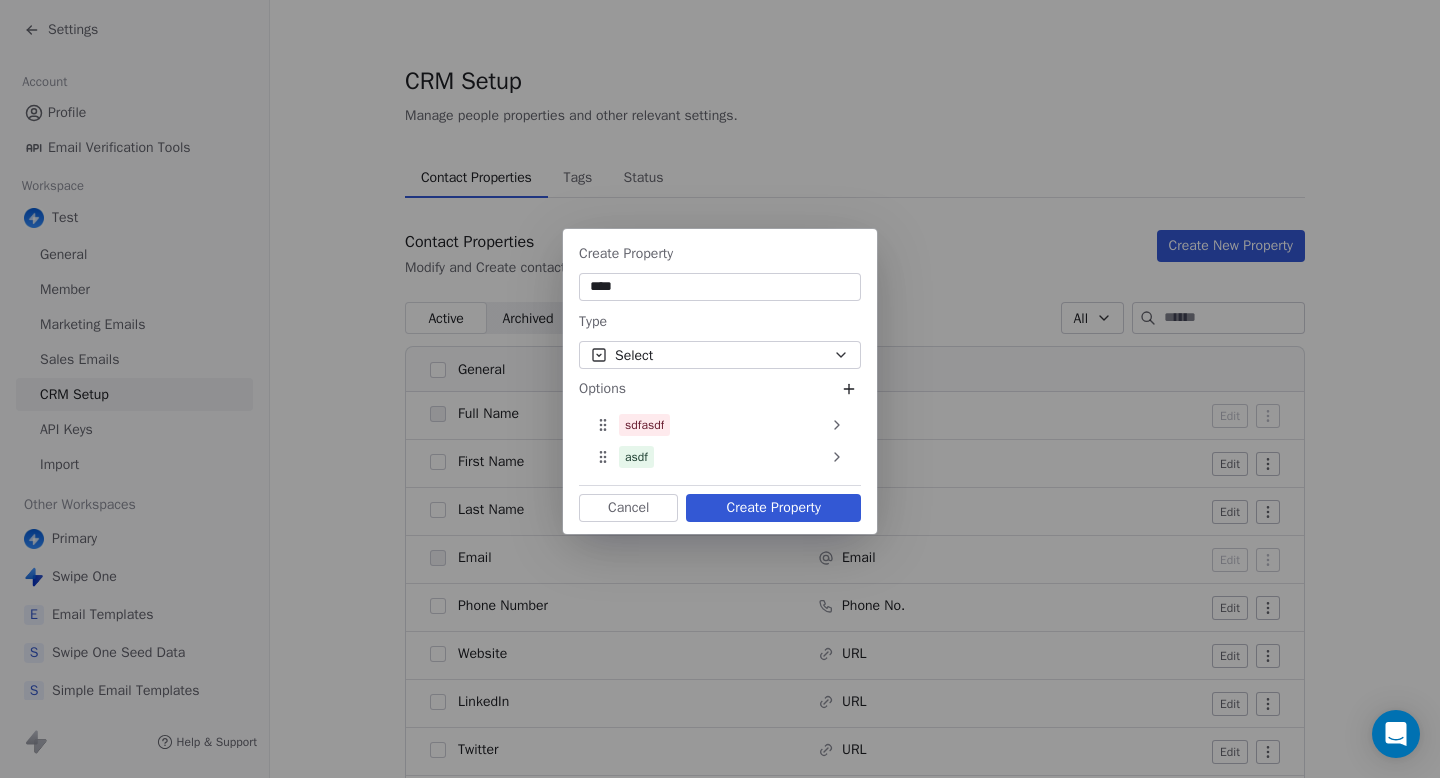 click on "Create Property **** Type Select Options sdfasdf asdf
To pick up a draggable item, press the space bar.
While dragging, use the arrow keys to move the item.
Press space again to drop the item in its new position, or press escape to cancel.
Cancel Create Property" at bounding box center (720, 381) 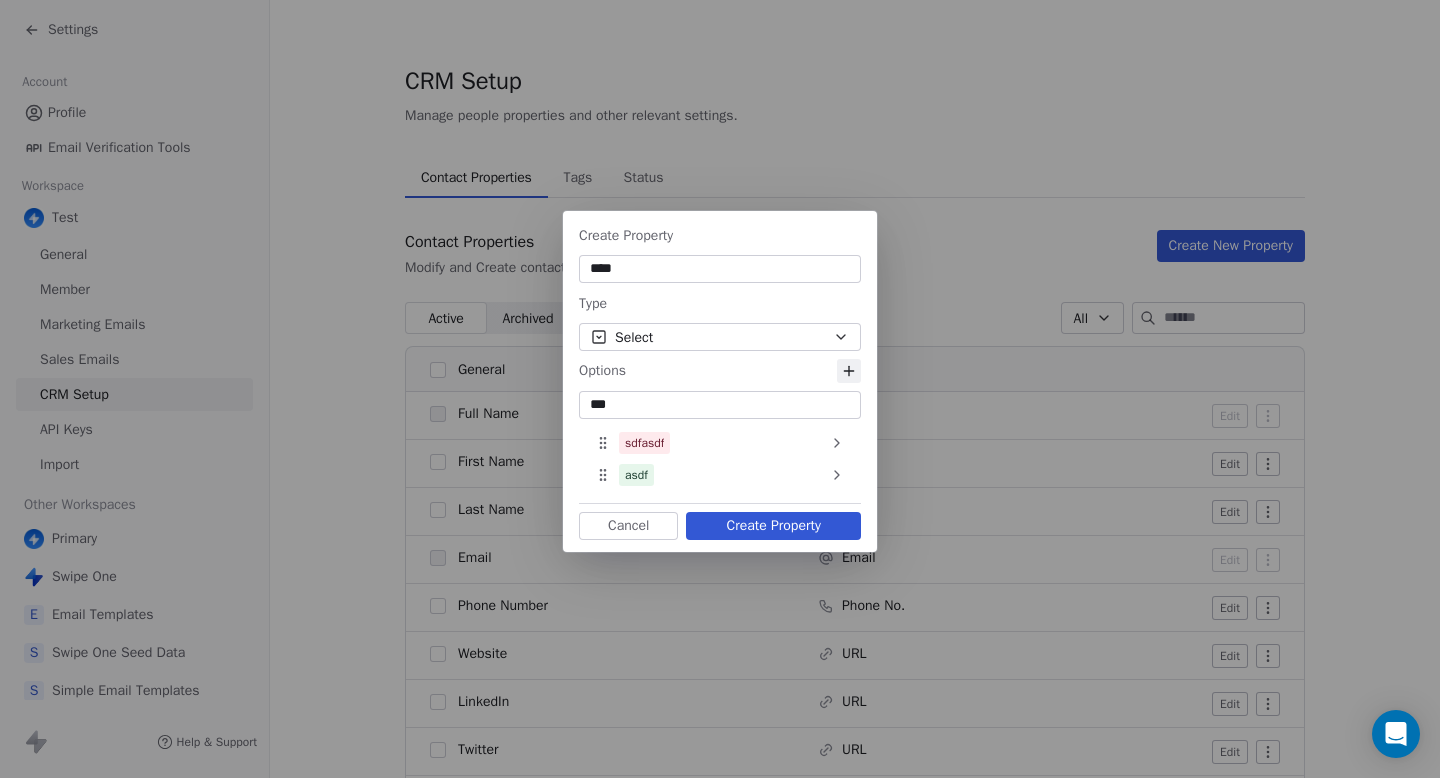 click at bounding box center [849, 371] 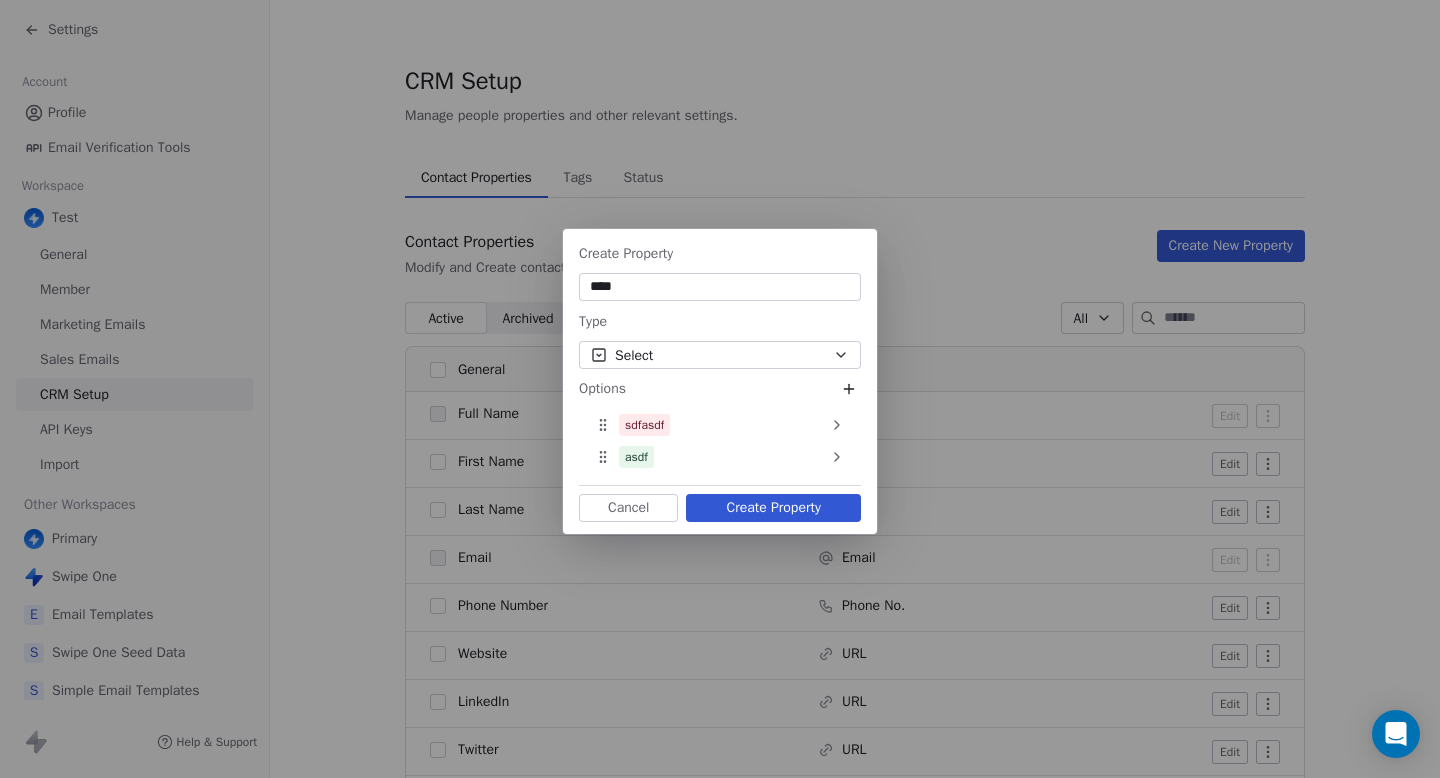 click on "Cancel" at bounding box center [628, 508] 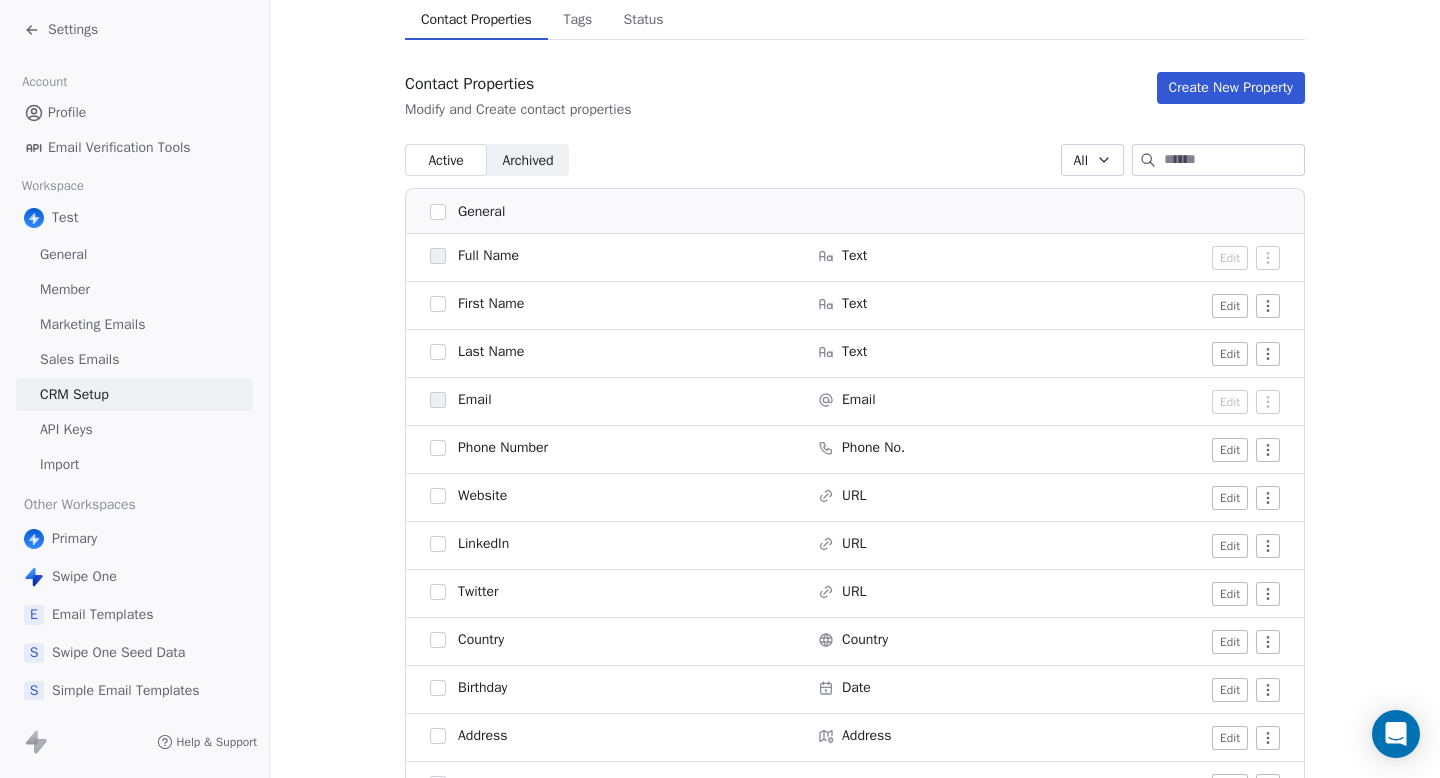 scroll, scrollTop: 0, scrollLeft: 0, axis: both 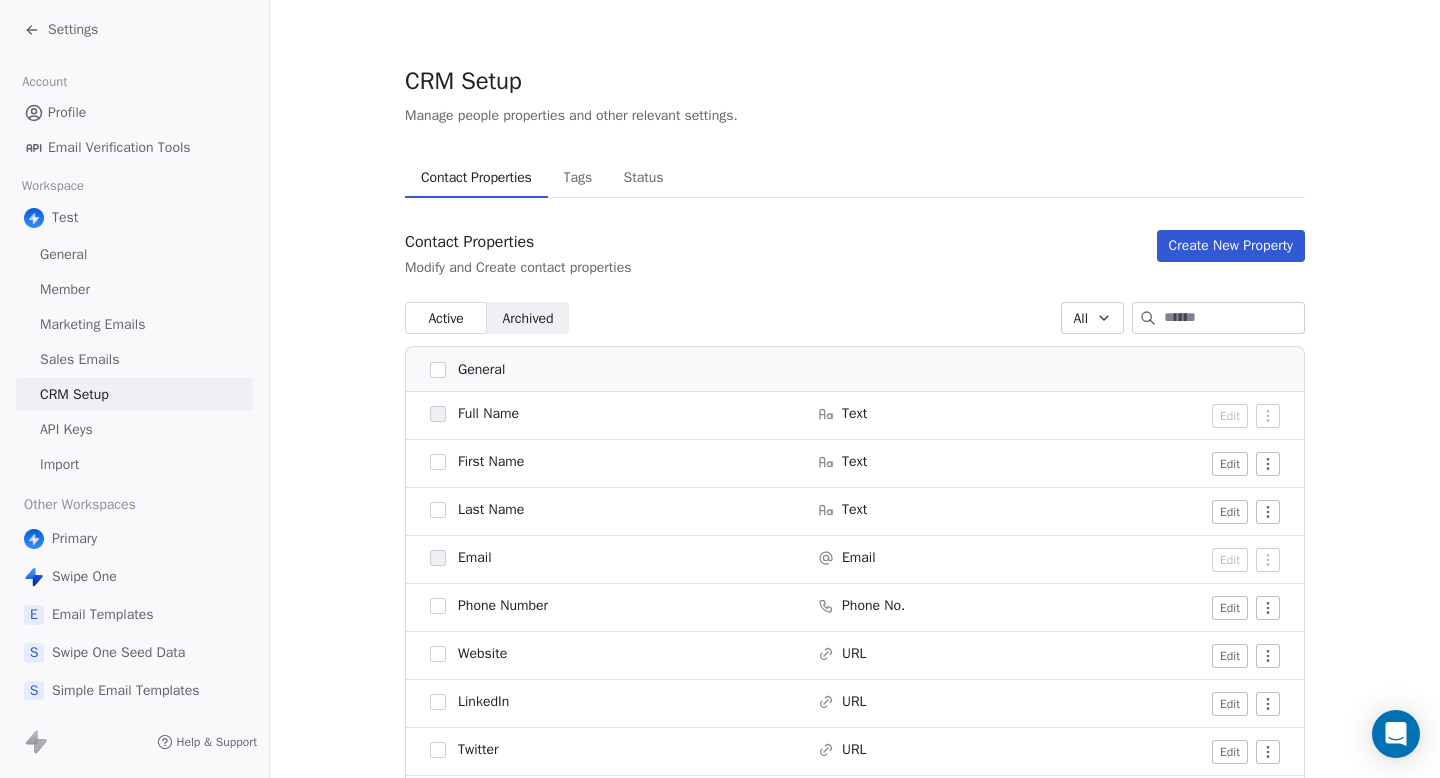 click on "All" at bounding box center (1092, 318) 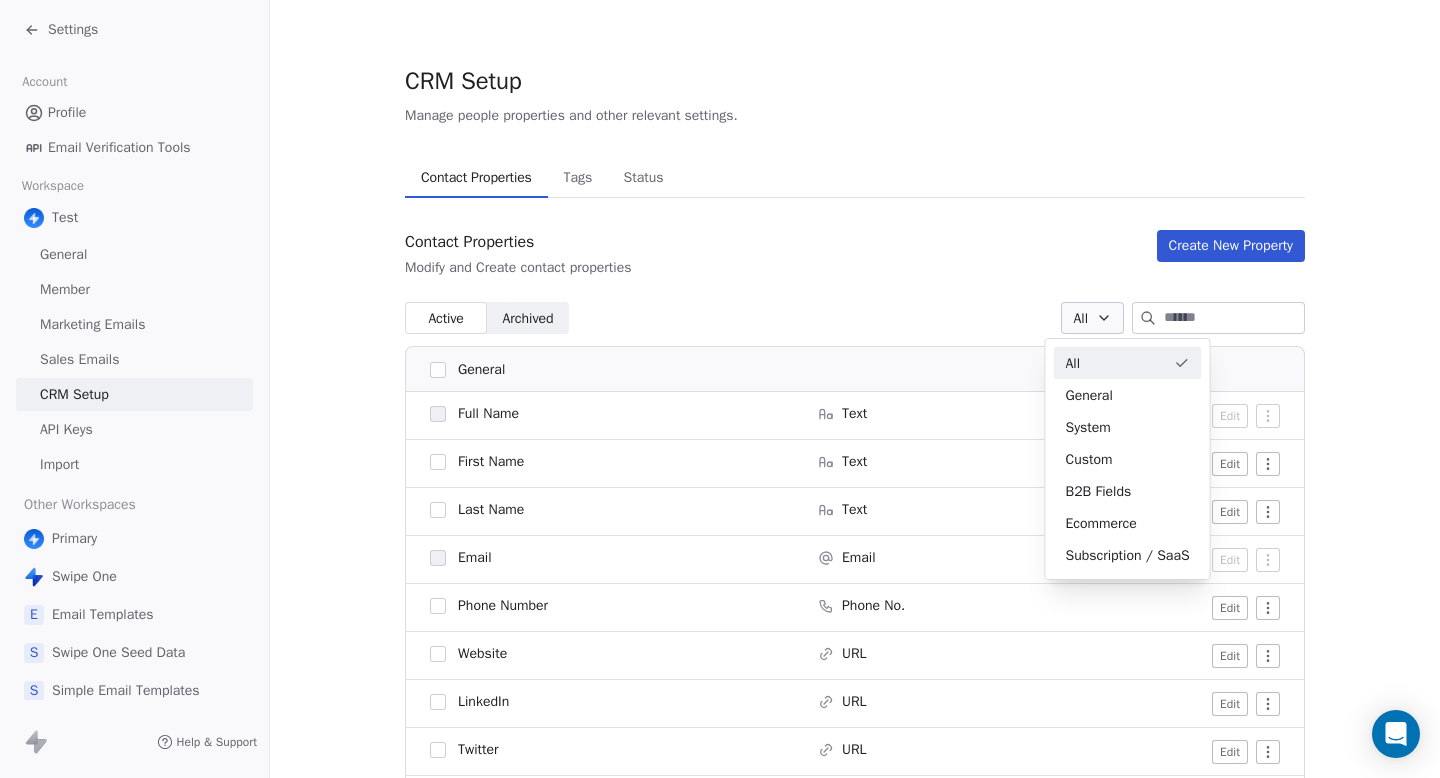 click on "Settings Account Profile Email Verification Tools Workspace Test General Member Marketing Emails Sales Emails CRM Setup API Keys Import Other Workspaces Primary Swipe One E Email Templates S Swipe One Seed Data S Simple Email Templates S Swipe Pagses Swipe One webhook test Help & Support CRM Setup Manage people properties and other relevant settings. Contact Properties Contact Properties Tags Tags Status Status Contact Properties Modify and Create contact properties Create New Property Active Active Archived Archived All General Full Name Text   Edit First Name Text   Edit Last Name Text   Edit Email Email   Edit Phone Number Phone No.   Edit Website URL   Edit LinkedIn URL   Edit Twitter URL   Edit Country Country   Edit Birthday Date   Edit Address Address   Edit NPS Score Number   Edit Customer Lifetime Value Number   Edit Annual Income Number   Edit Browser Text   Edit Device Text   Edit Facebook URL   Edit Gender Select   Edit Language Text   Edit Lead Status Select   Edit Occupation Text   Edit Text" at bounding box center (720, 389) 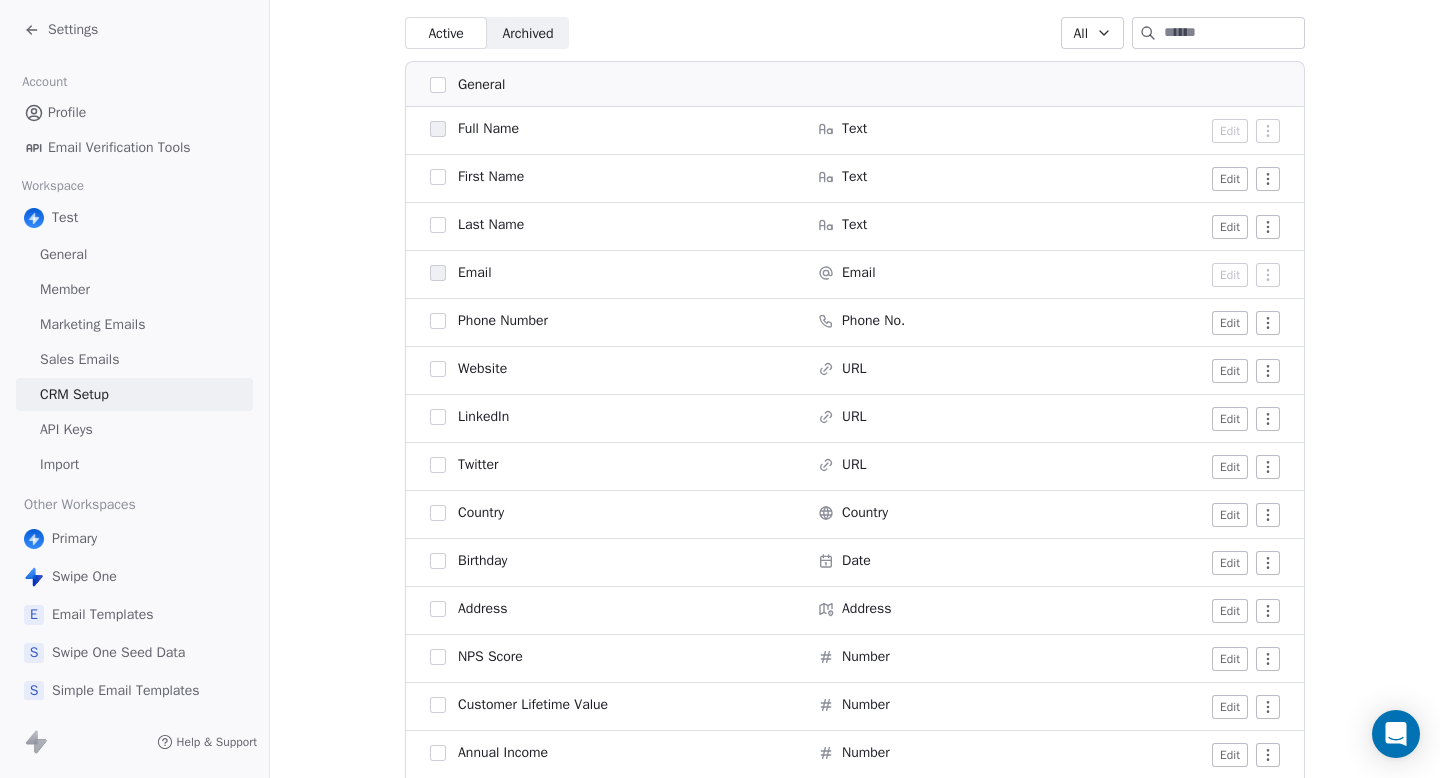 scroll, scrollTop: 0, scrollLeft: 0, axis: both 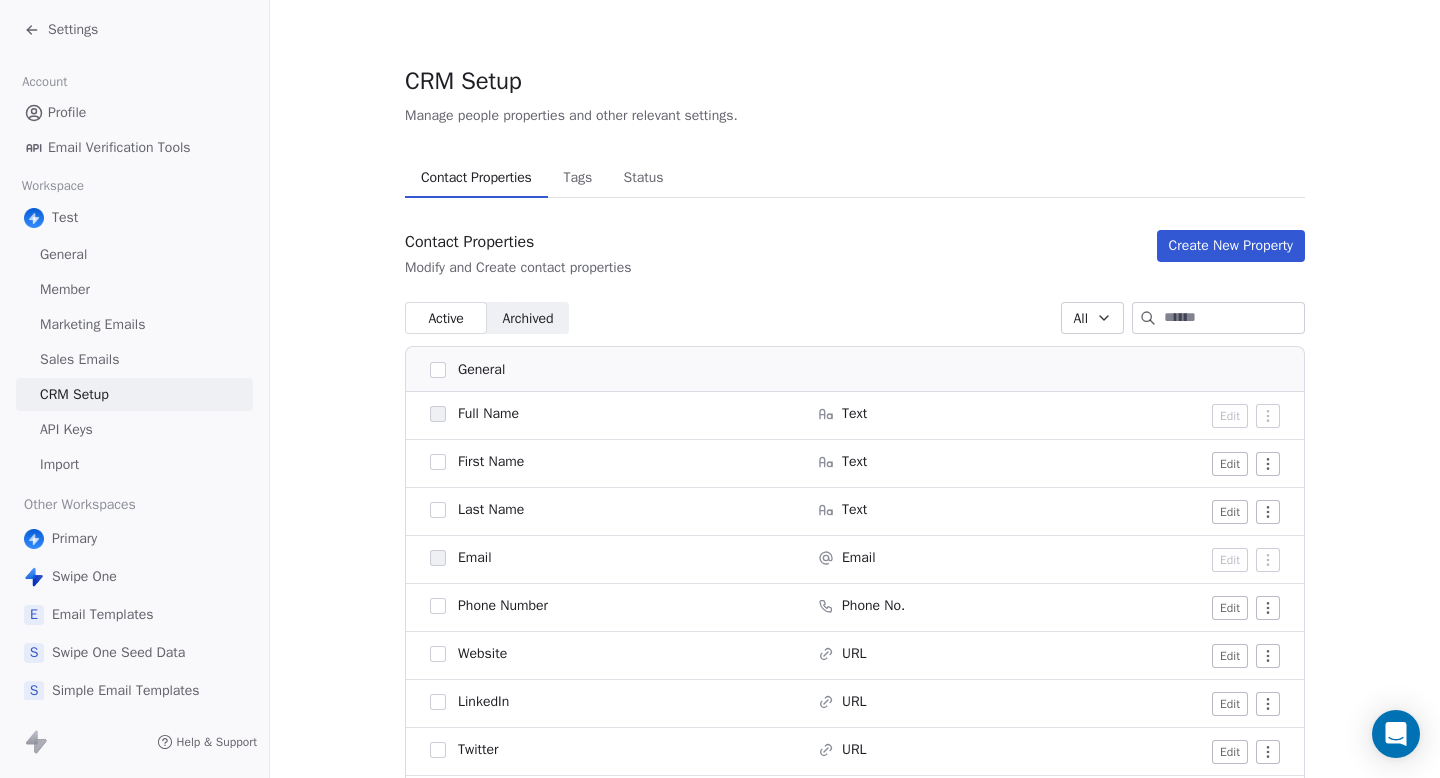 click on "Archived Archived" at bounding box center (528, 318) 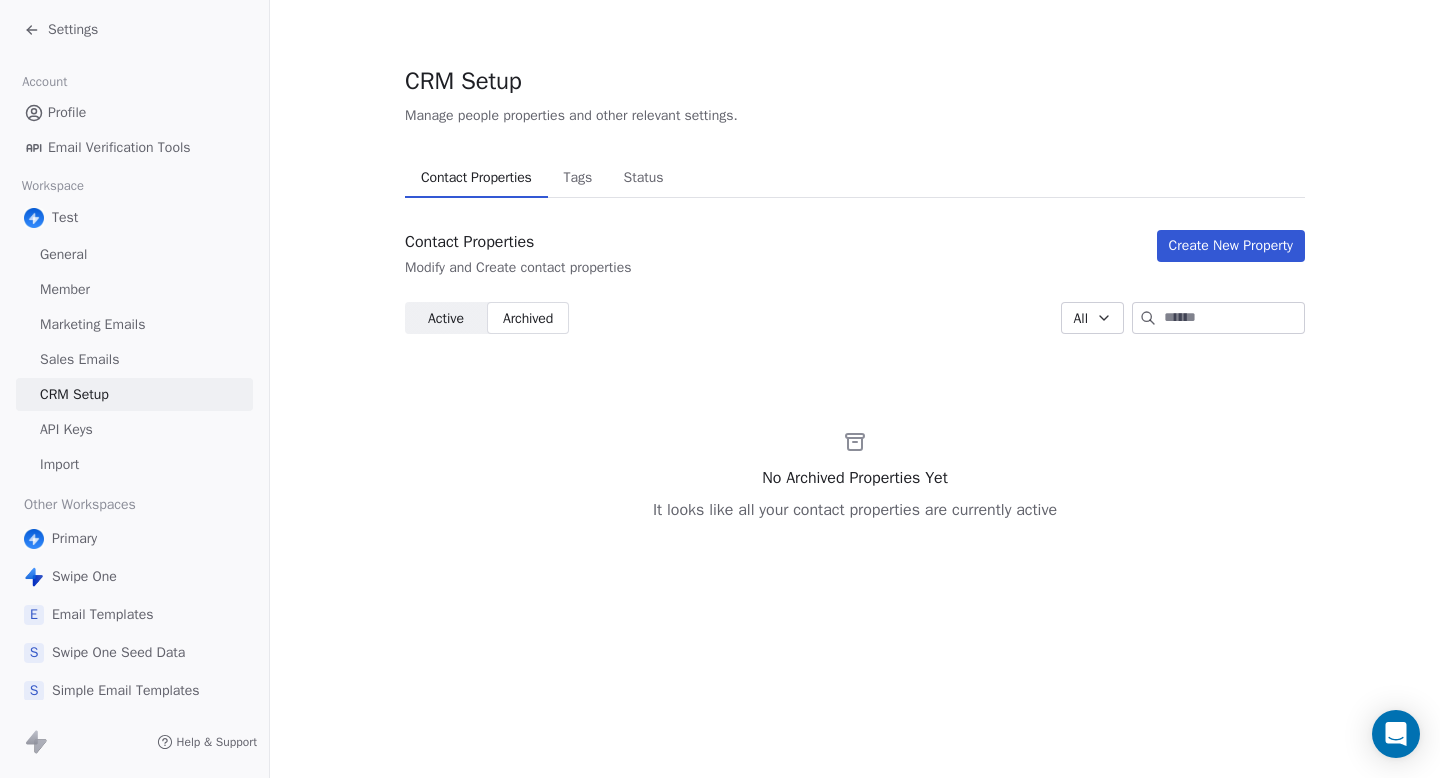 click on "Contact Properties Modify and Create contact properties Create New Property Active Active Archived Archived All No Archived Properties Yet It looks like all your contact properties are currently active" at bounding box center [855, 418] 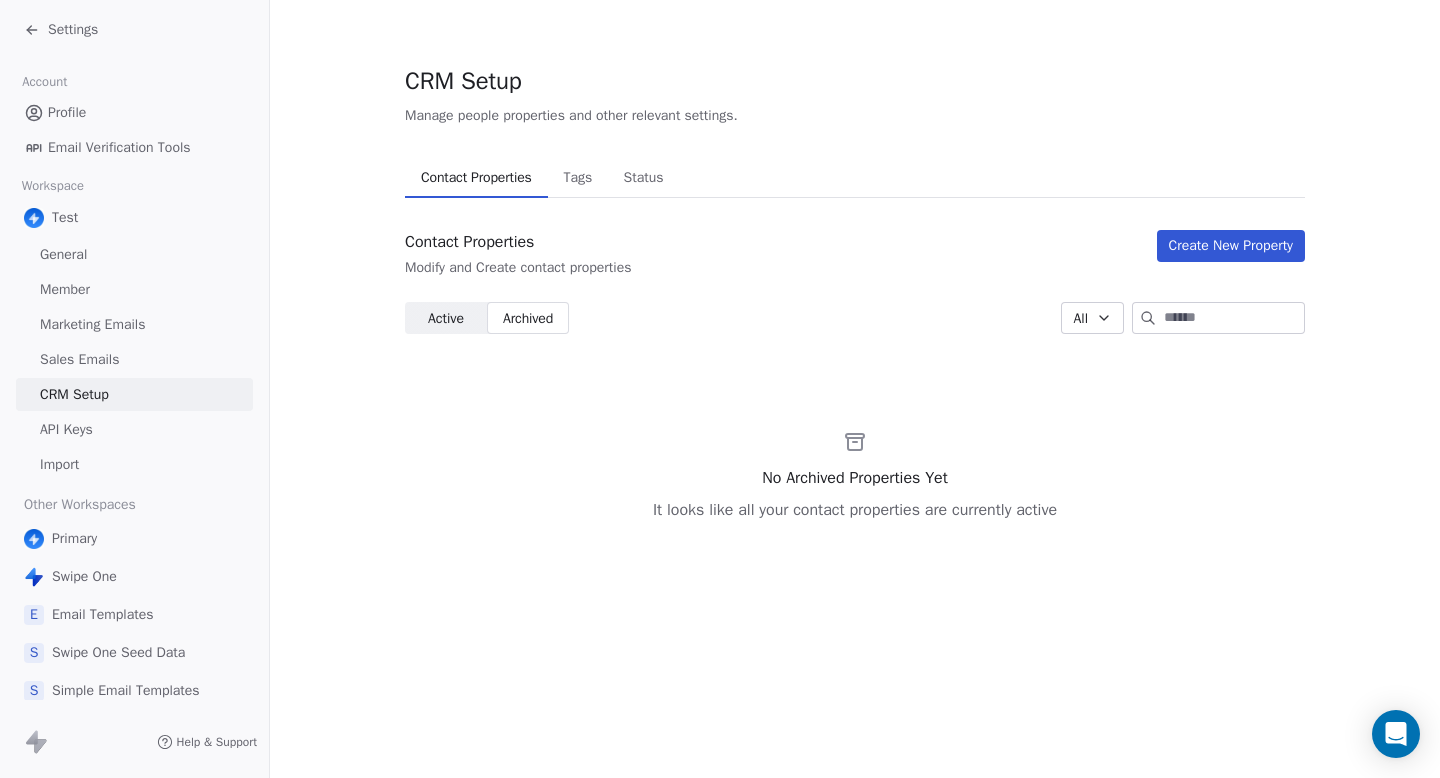 click on "Active" at bounding box center (446, 318) 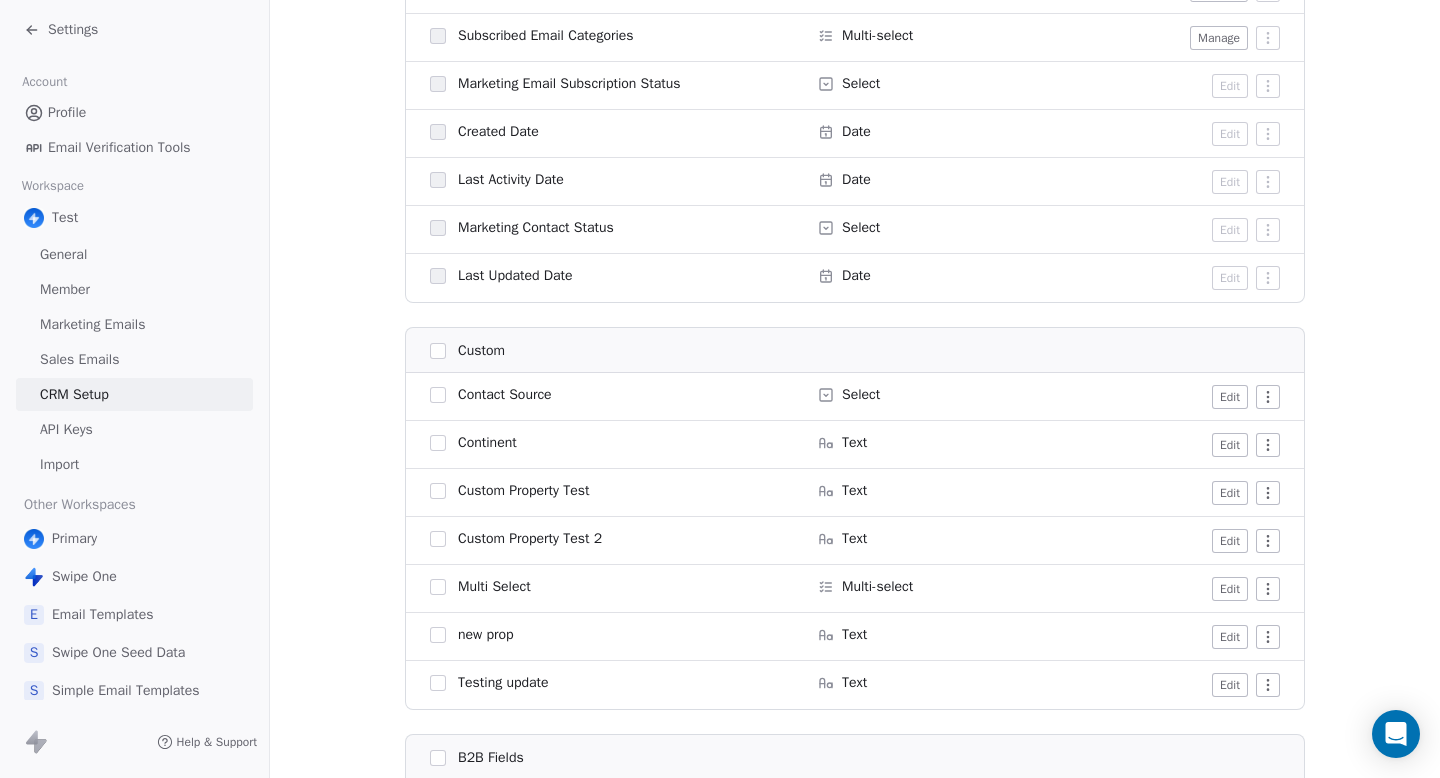 scroll, scrollTop: 1617, scrollLeft: 0, axis: vertical 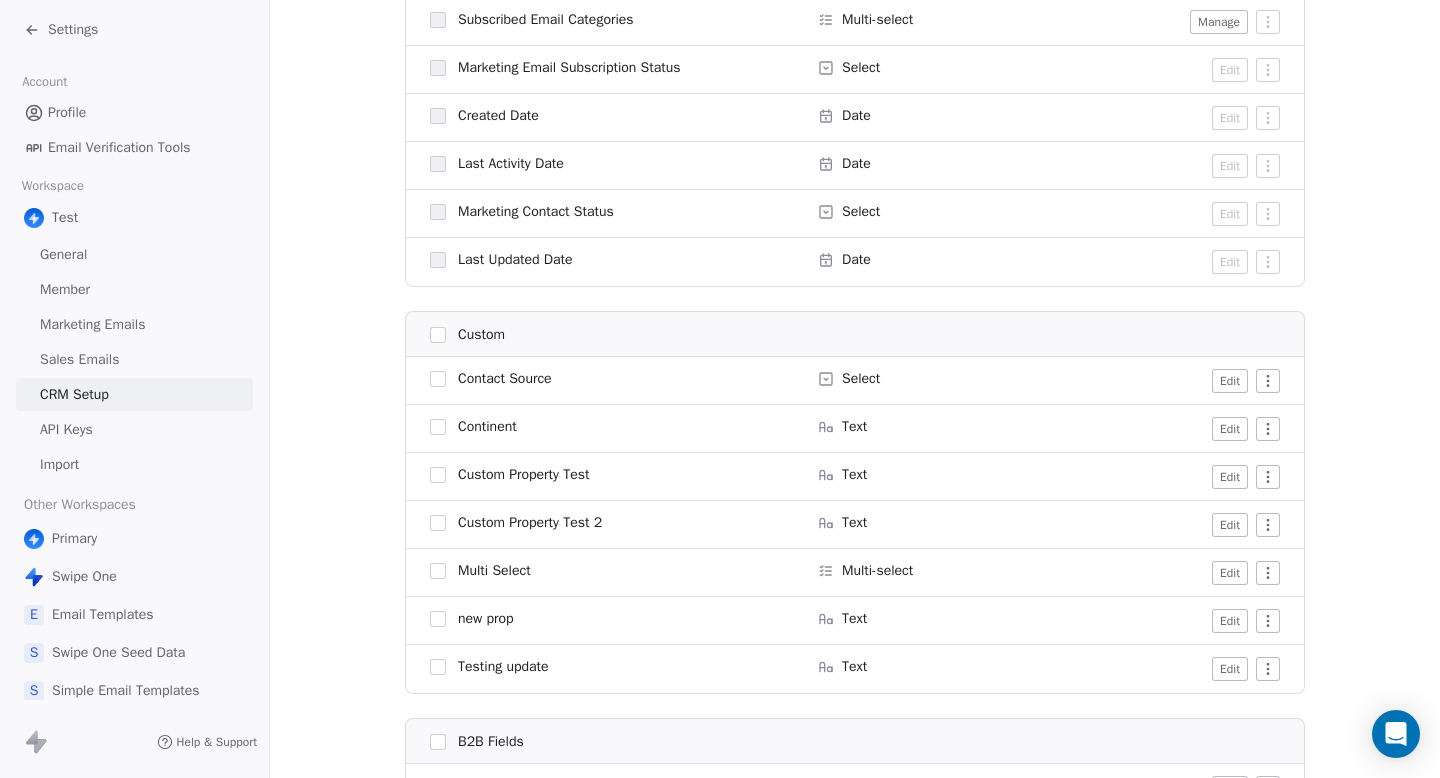 click on "Edit" at bounding box center [1230, 381] 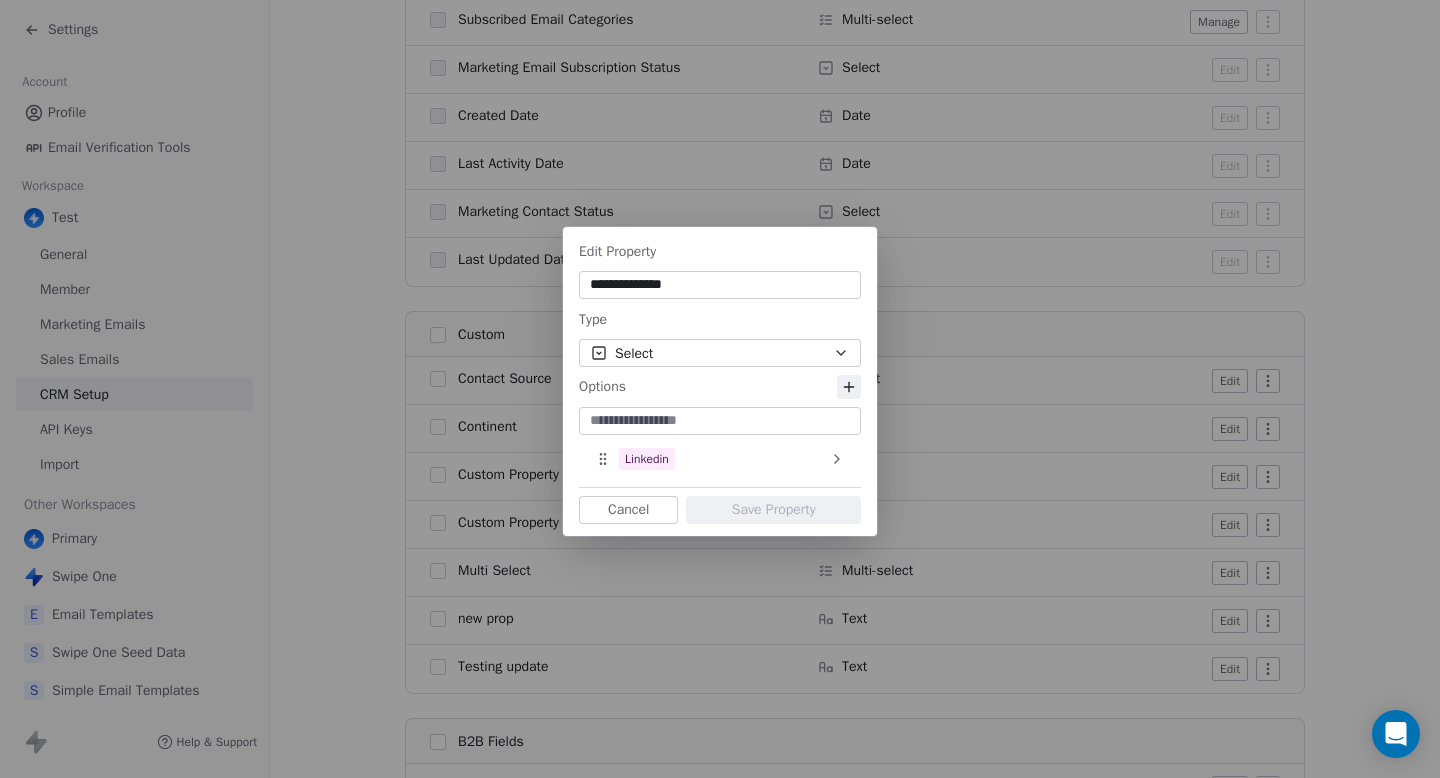 click on "Options" at bounding box center [720, 387] 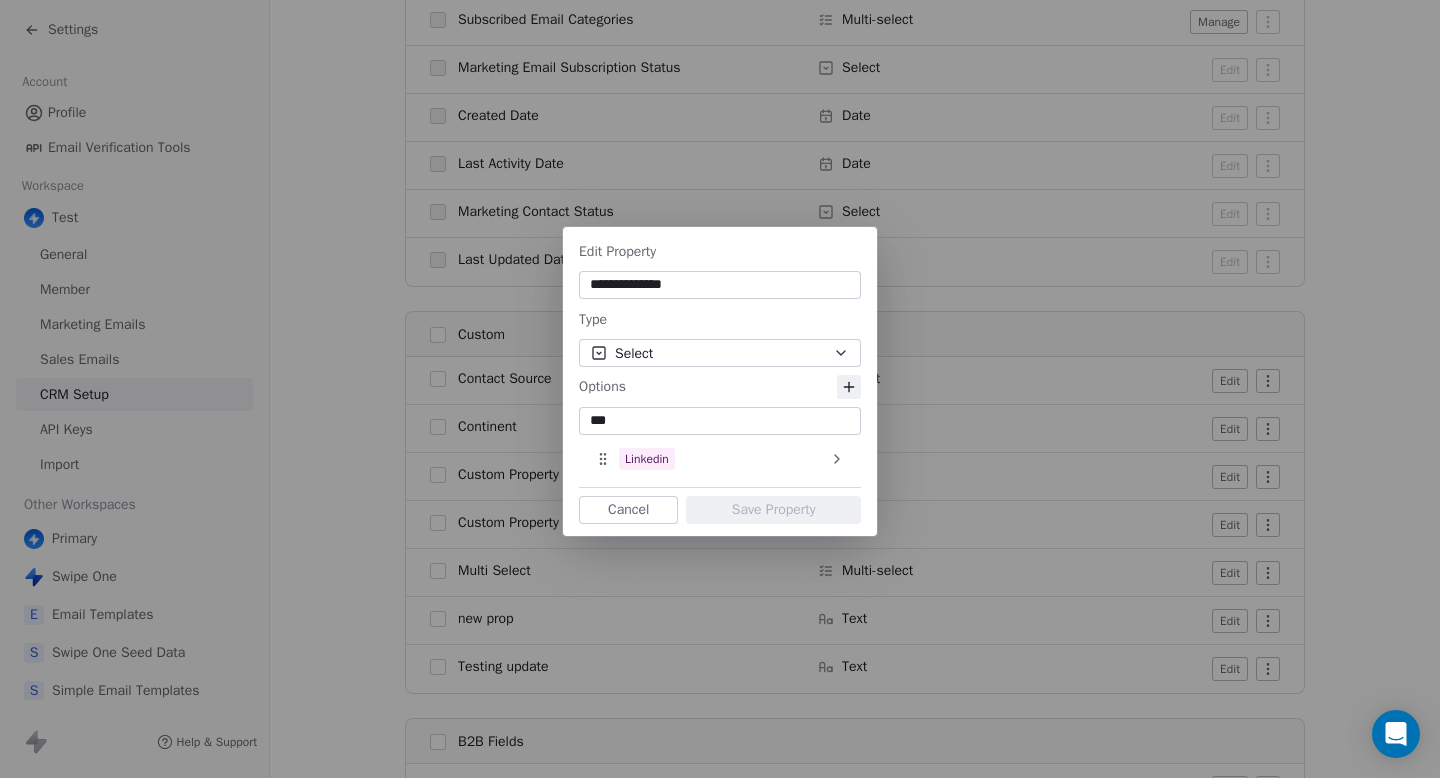type on "****" 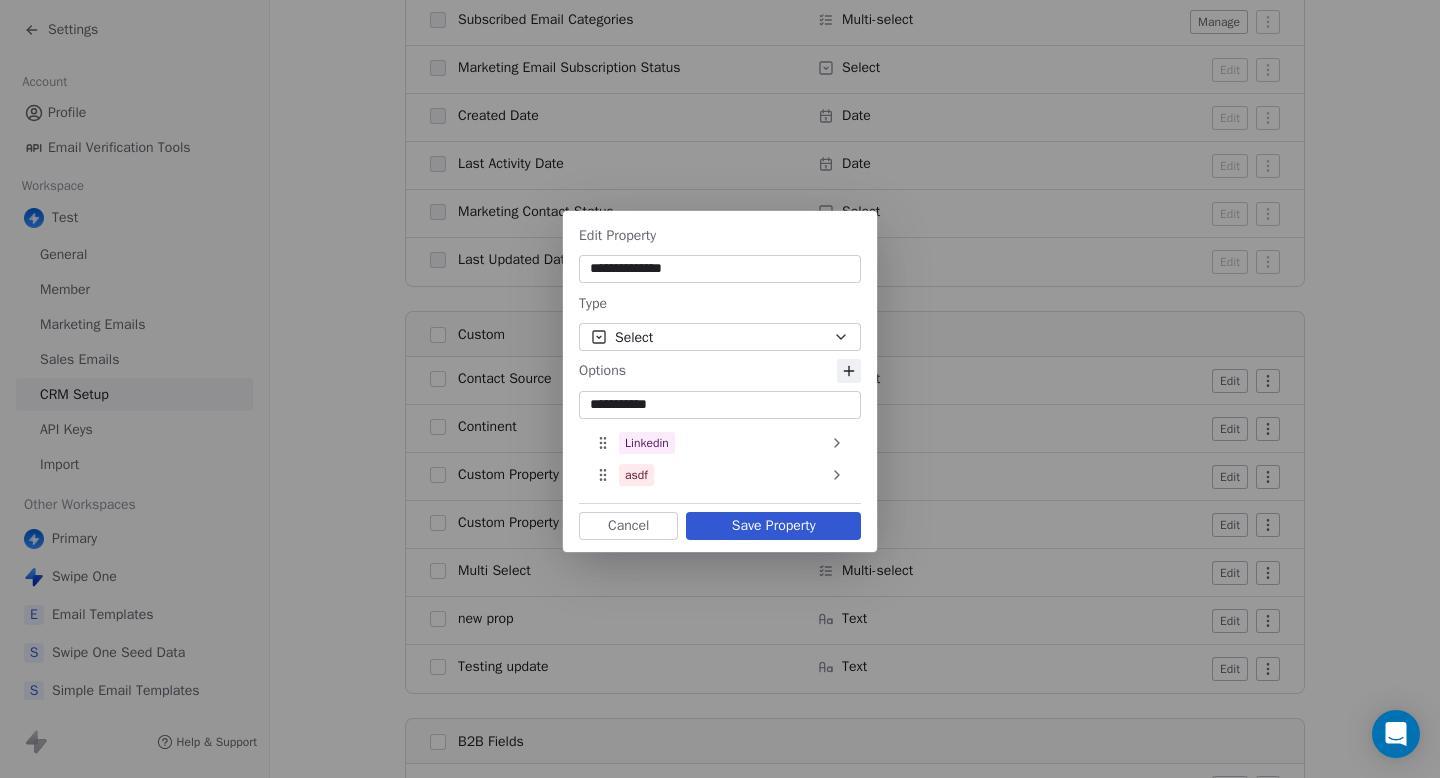 type on "**********" 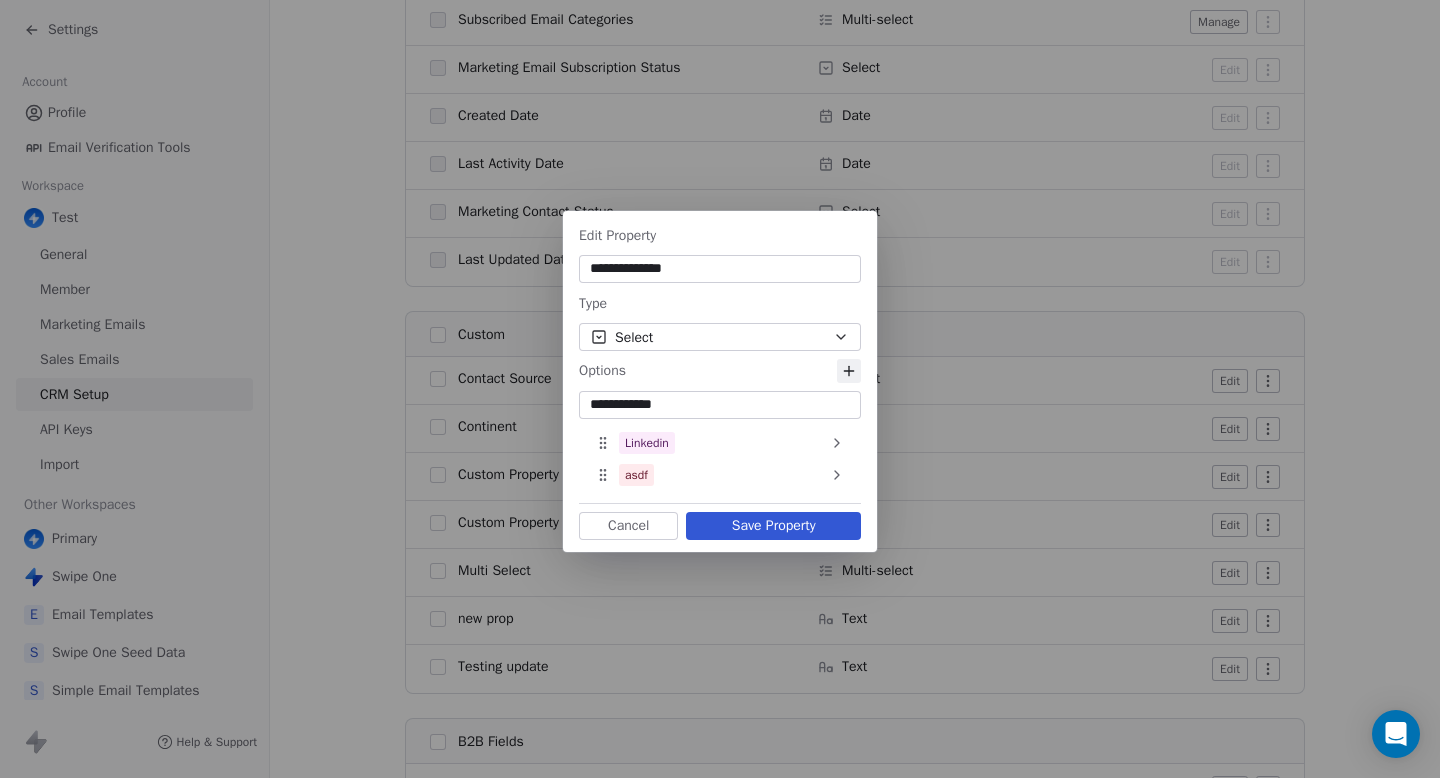 type 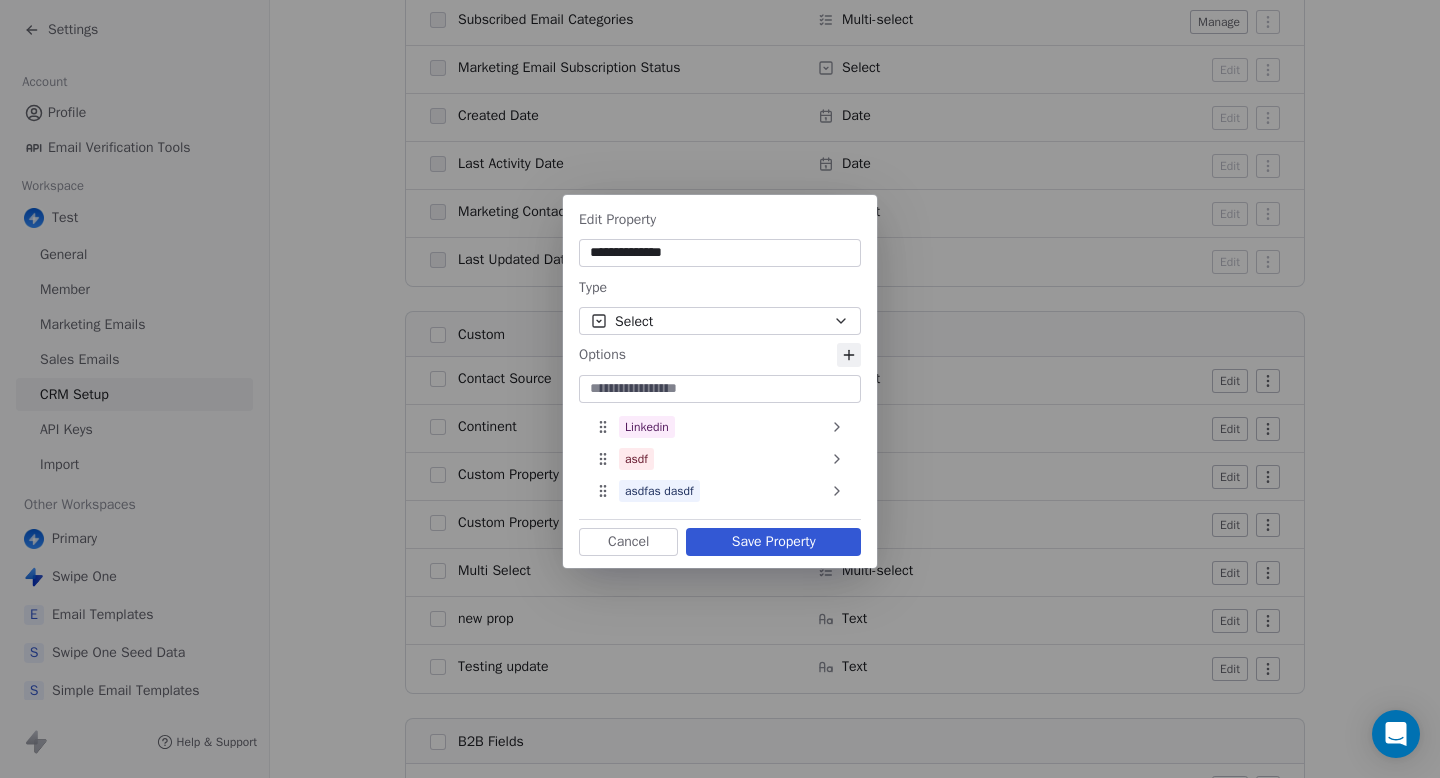 click 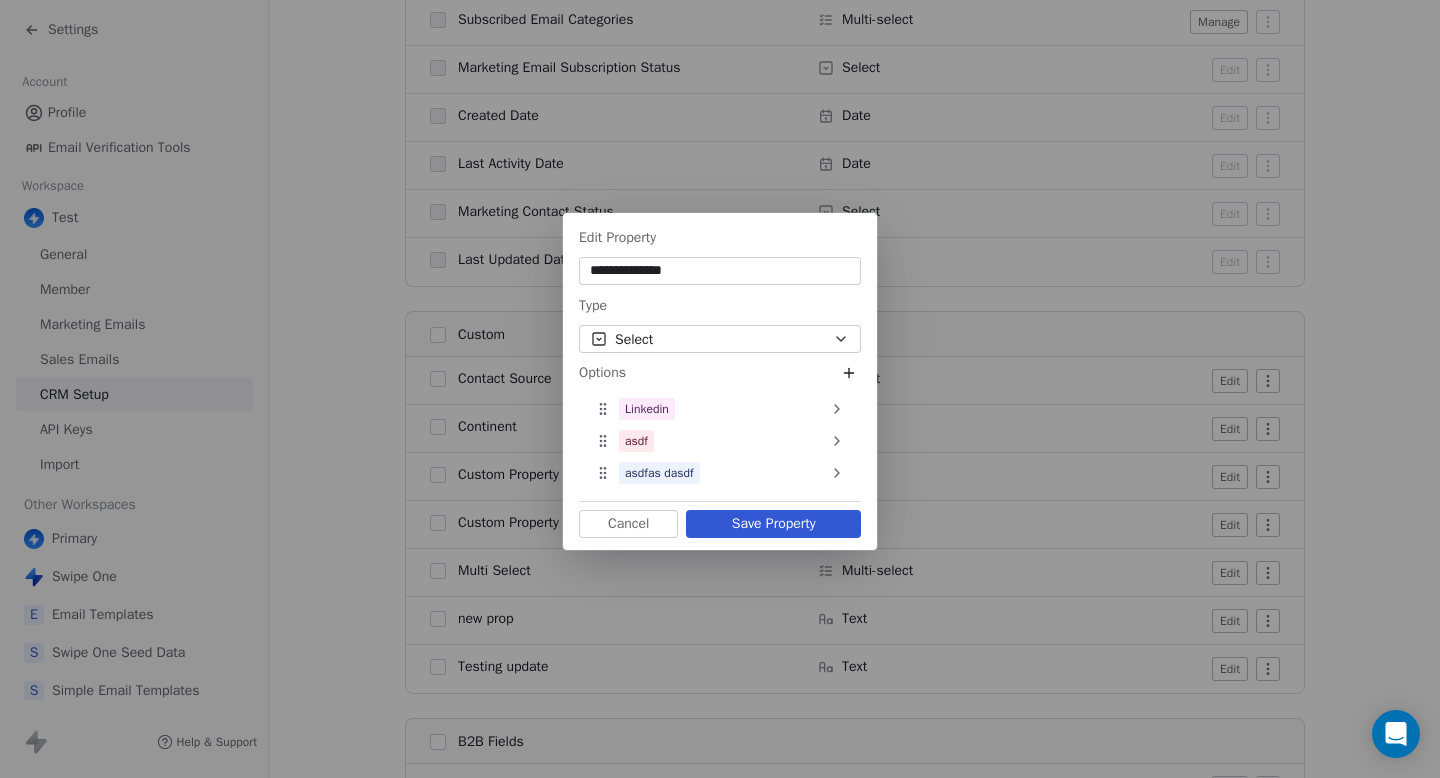 click 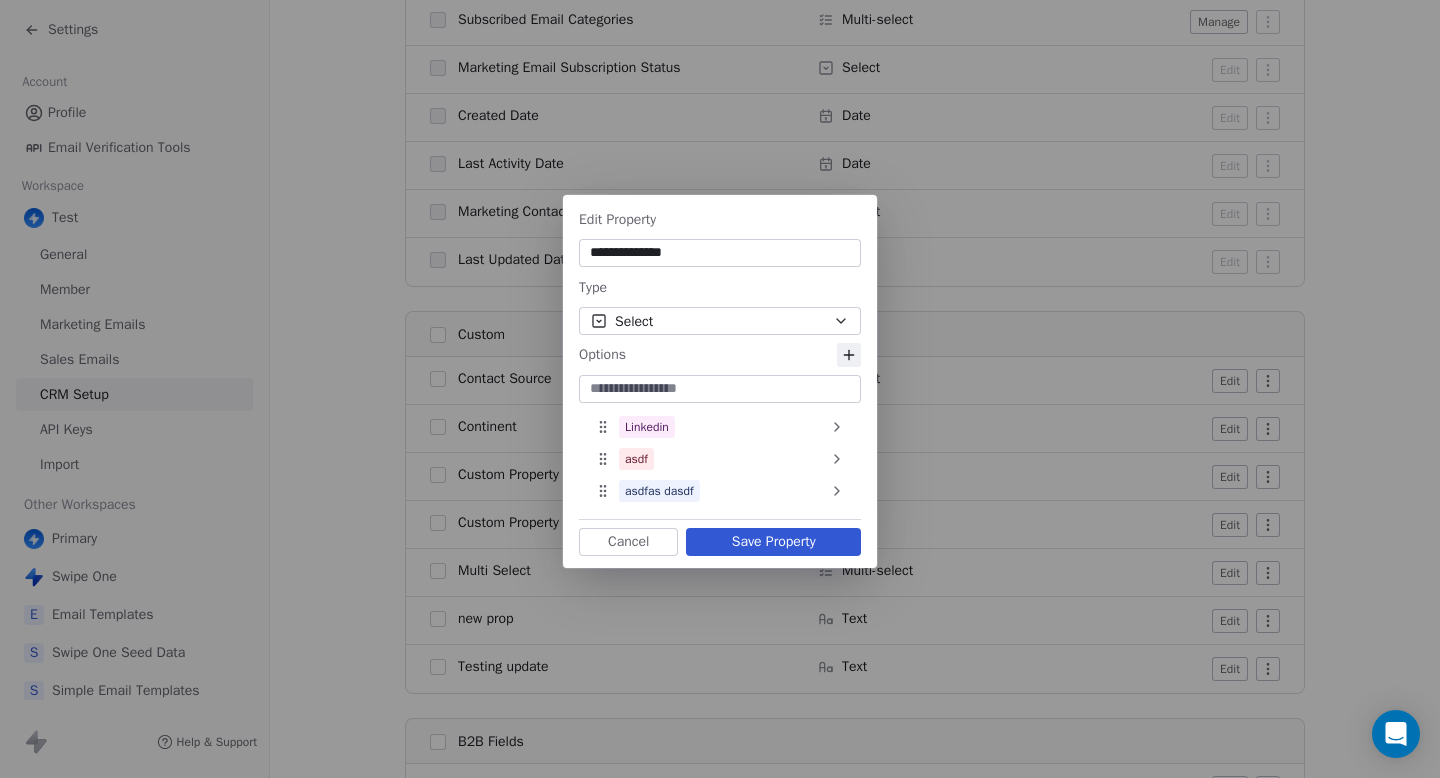 click 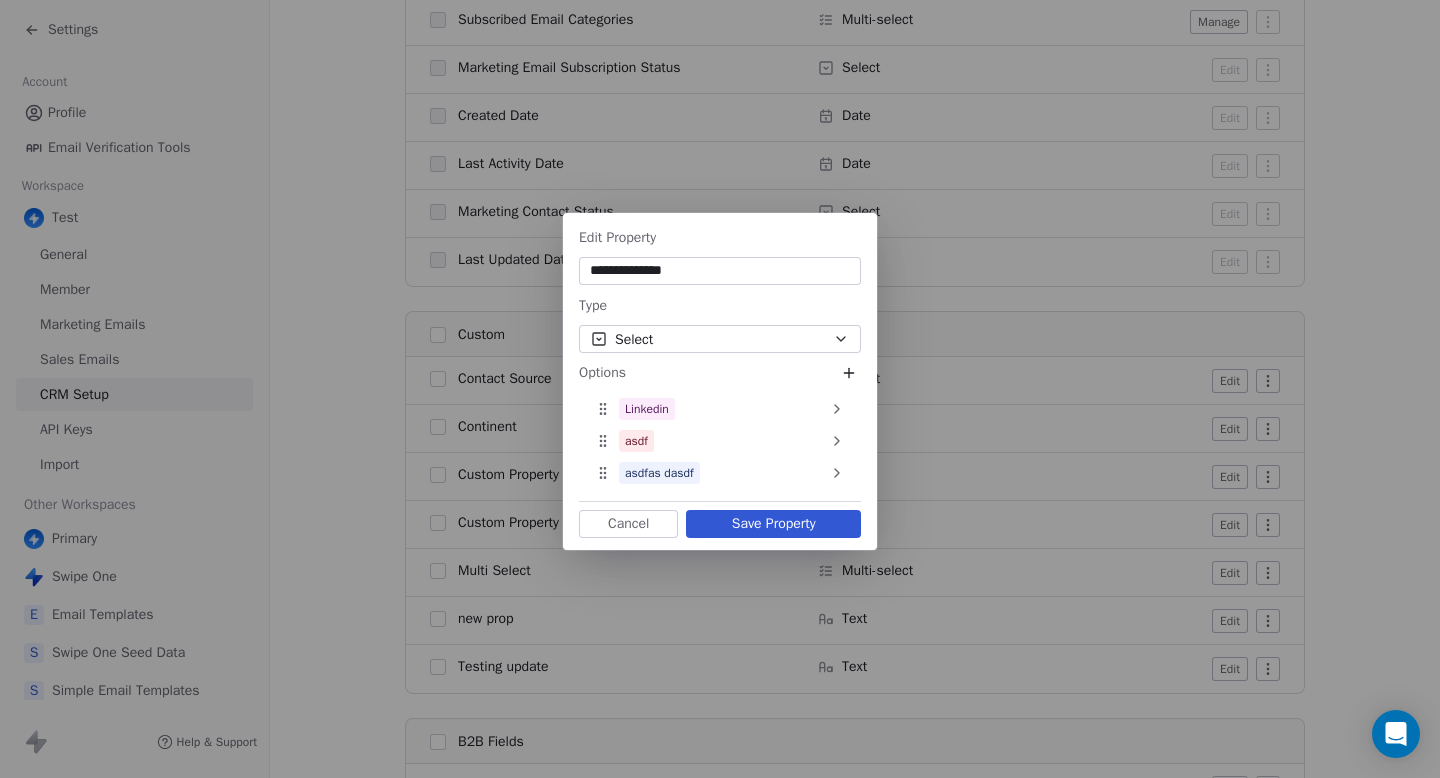 click 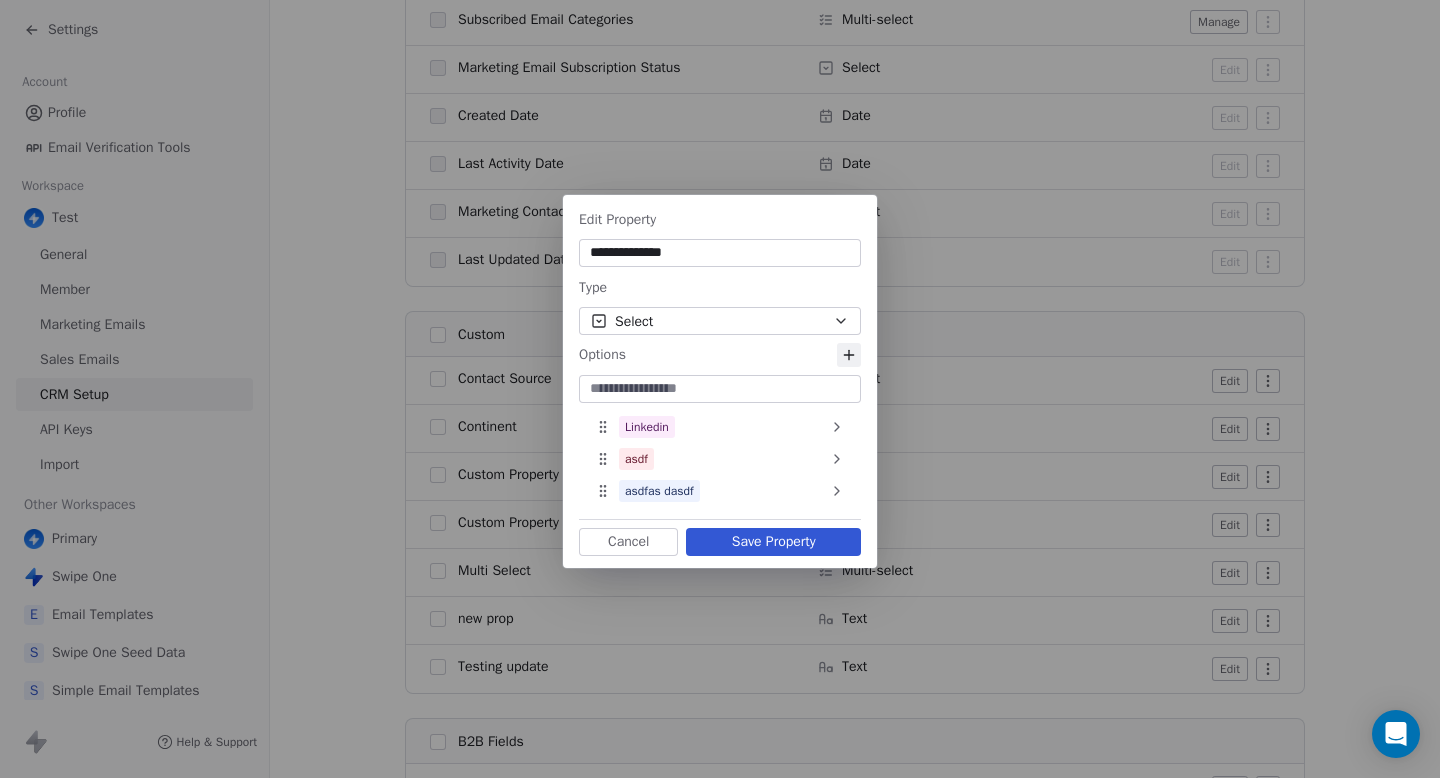 click 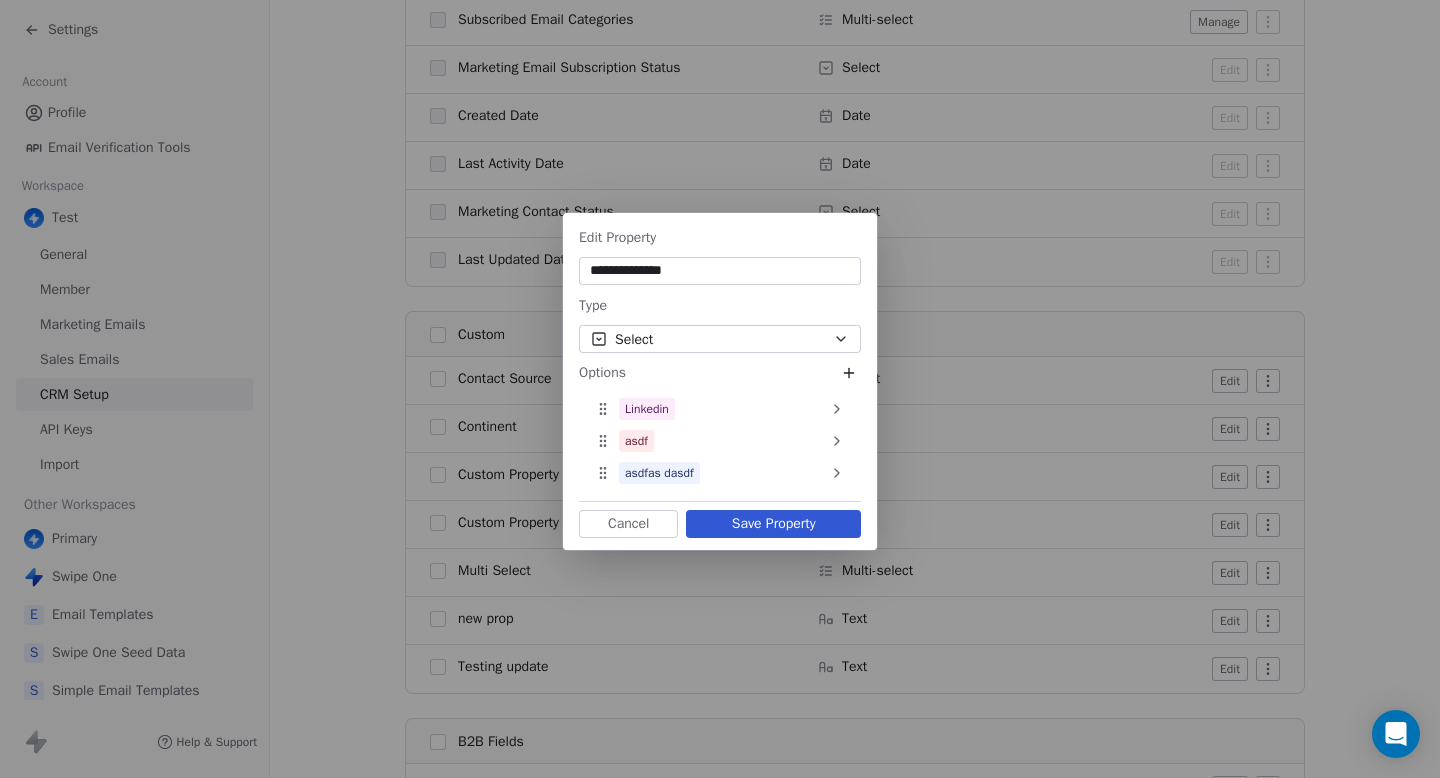 click on "Options" at bounding box center [720, 373] 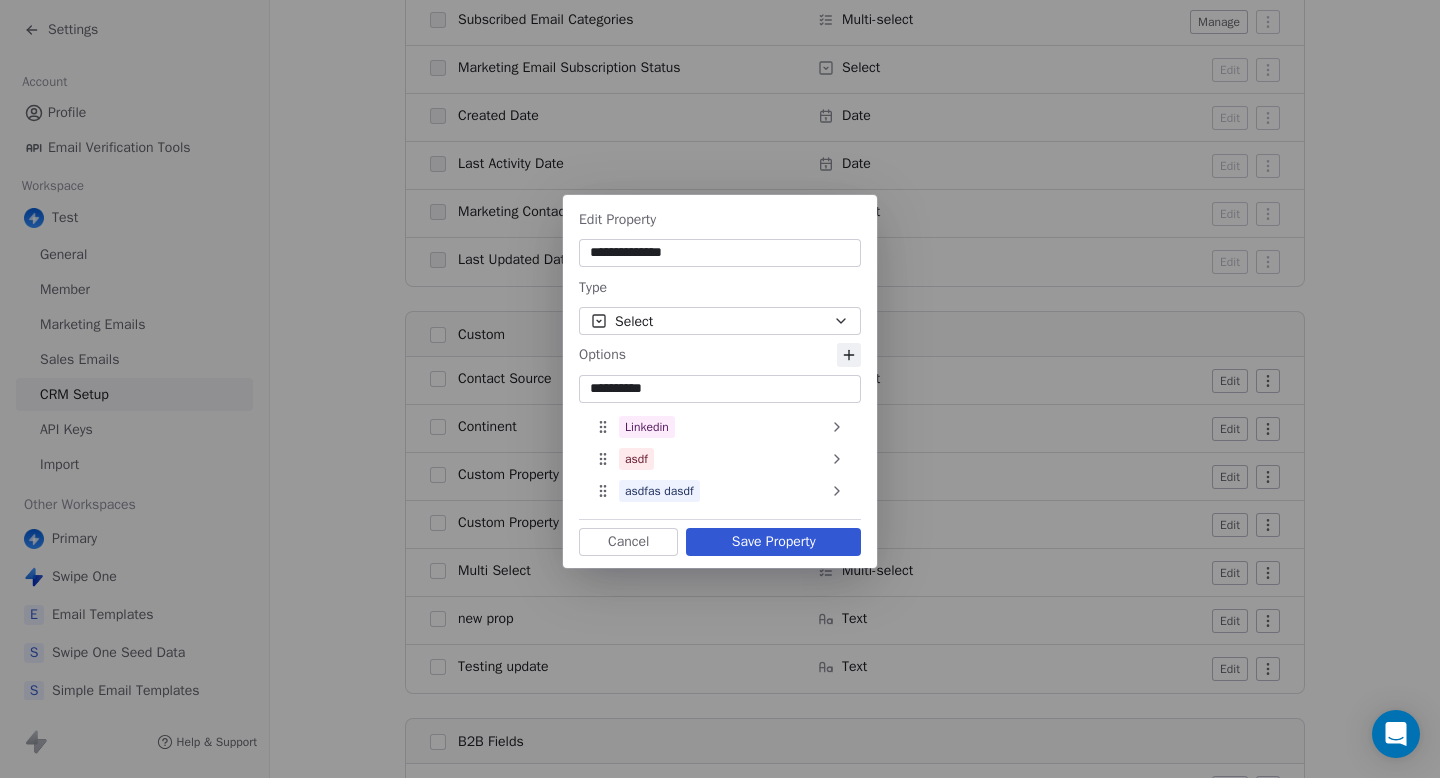 type on "**********" 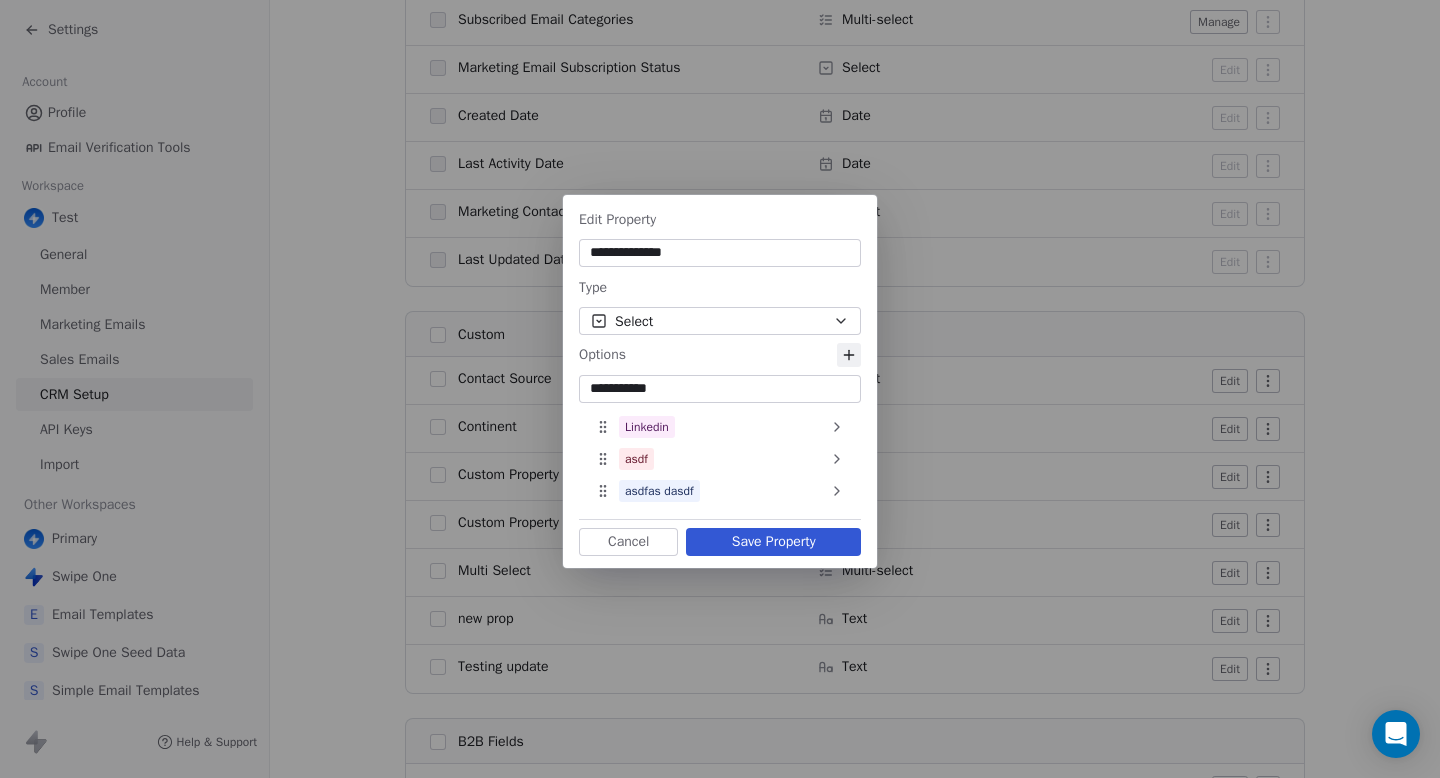 type 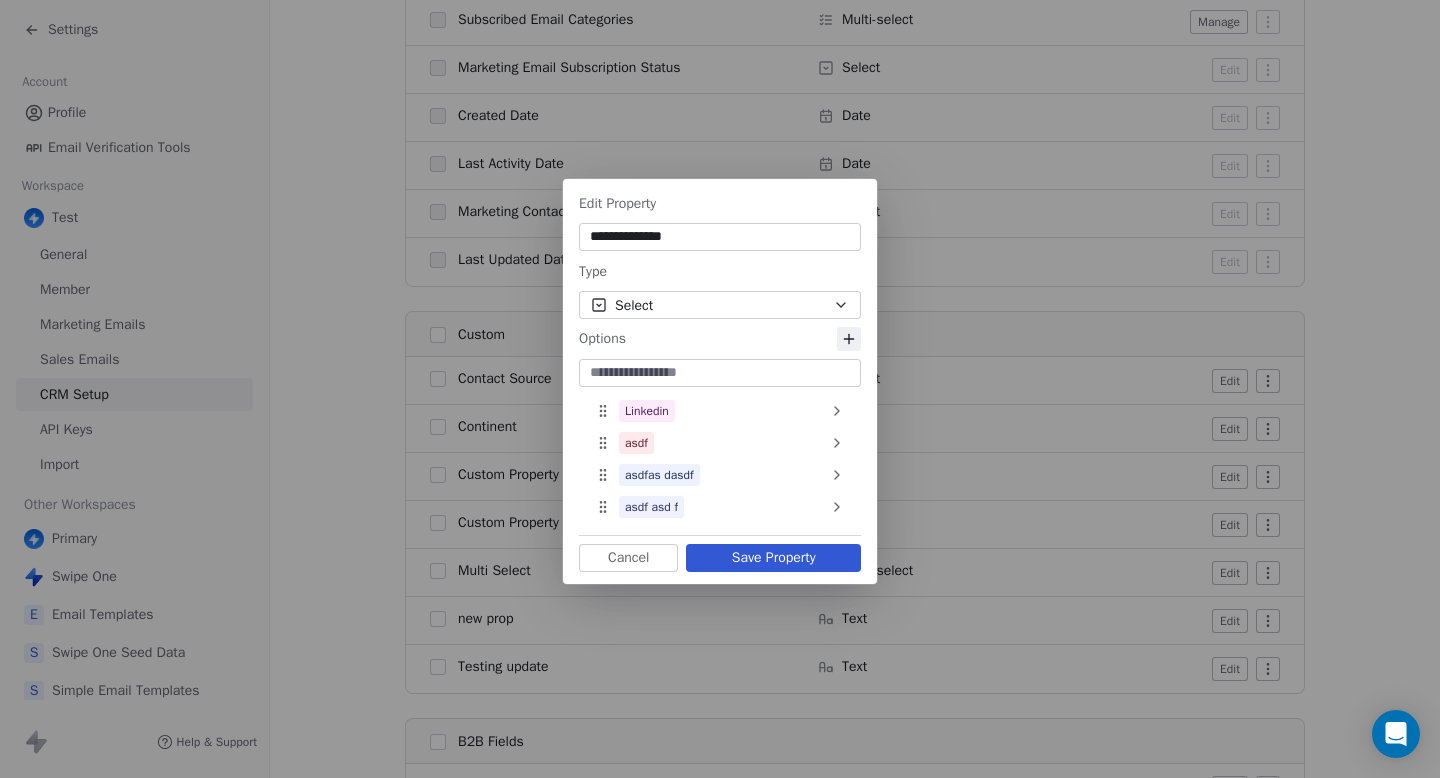 click 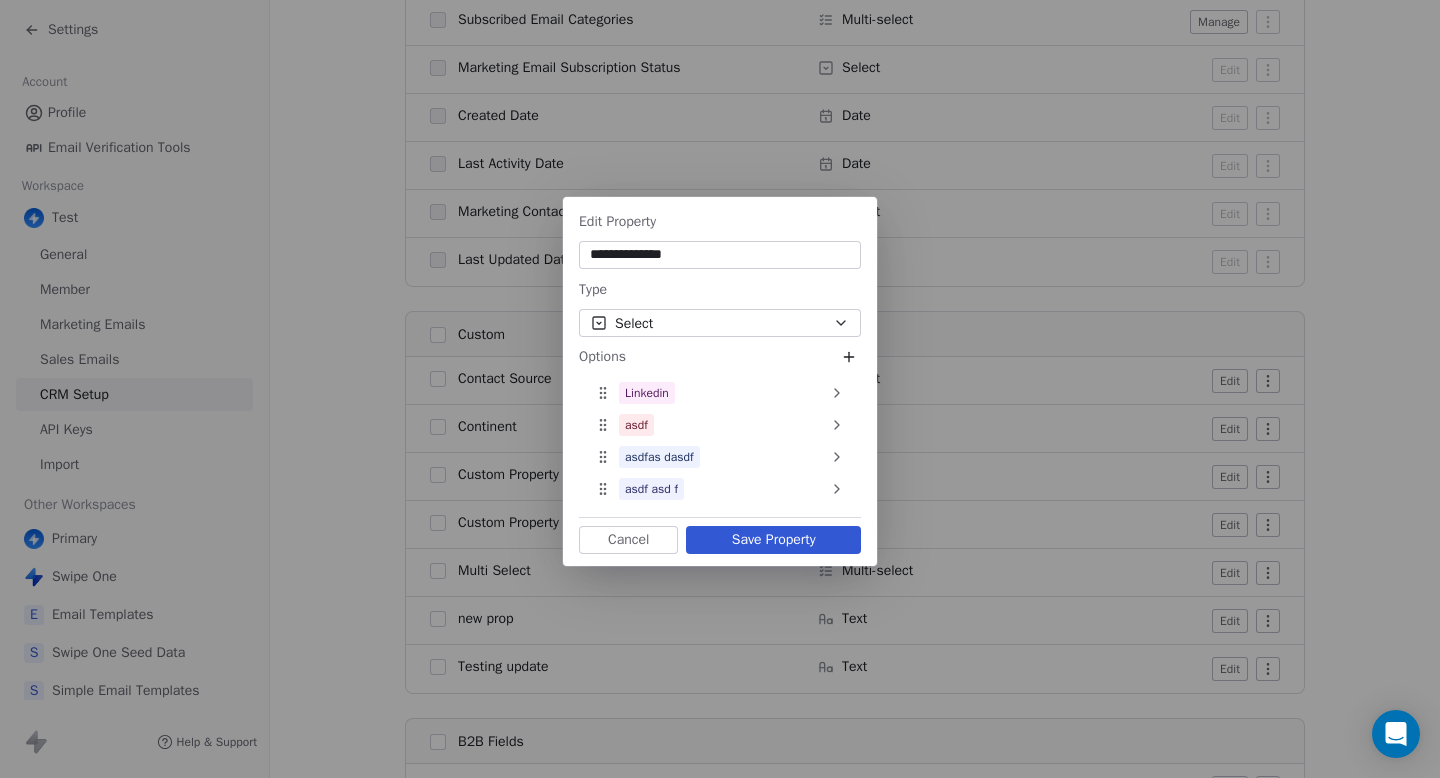 click 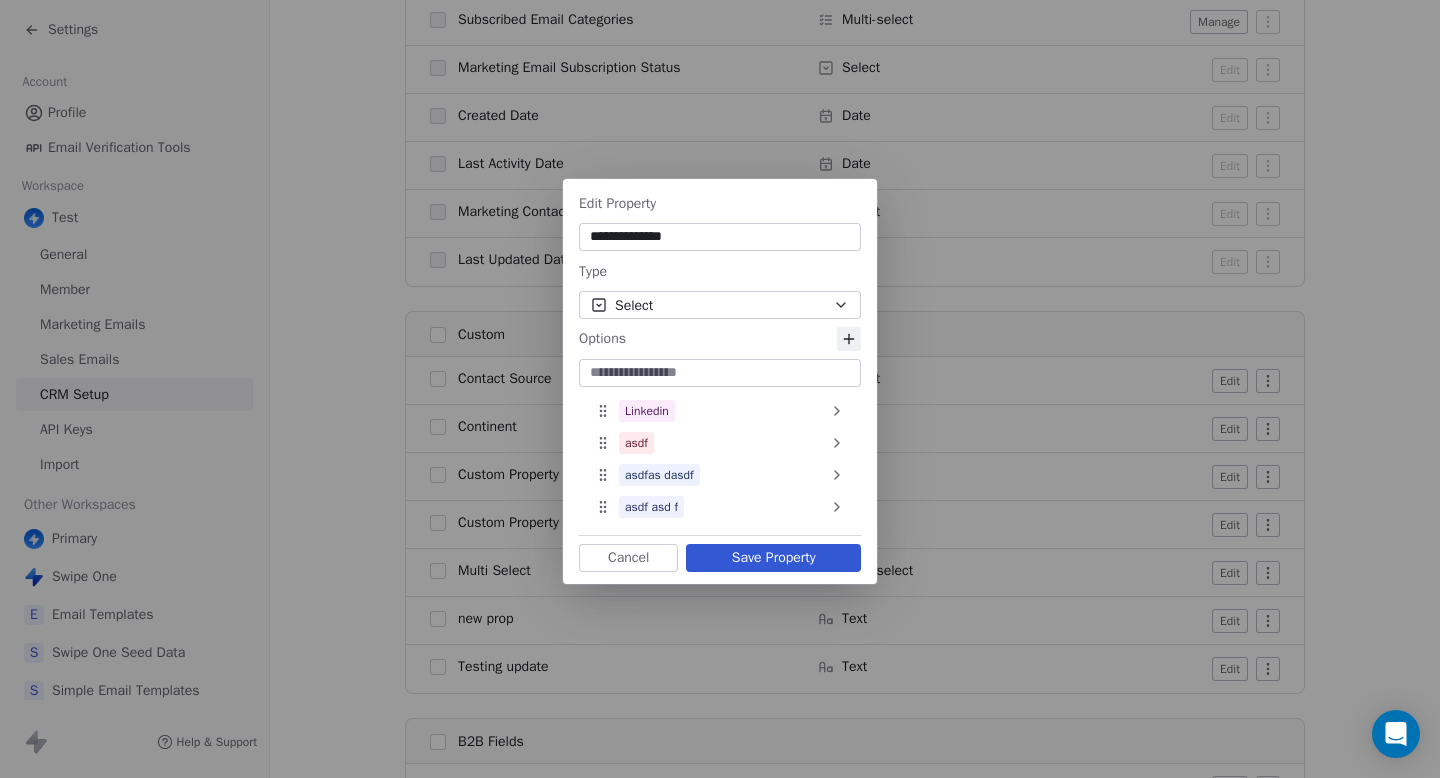 click on "Cancel" at bounding box center [628, 558] 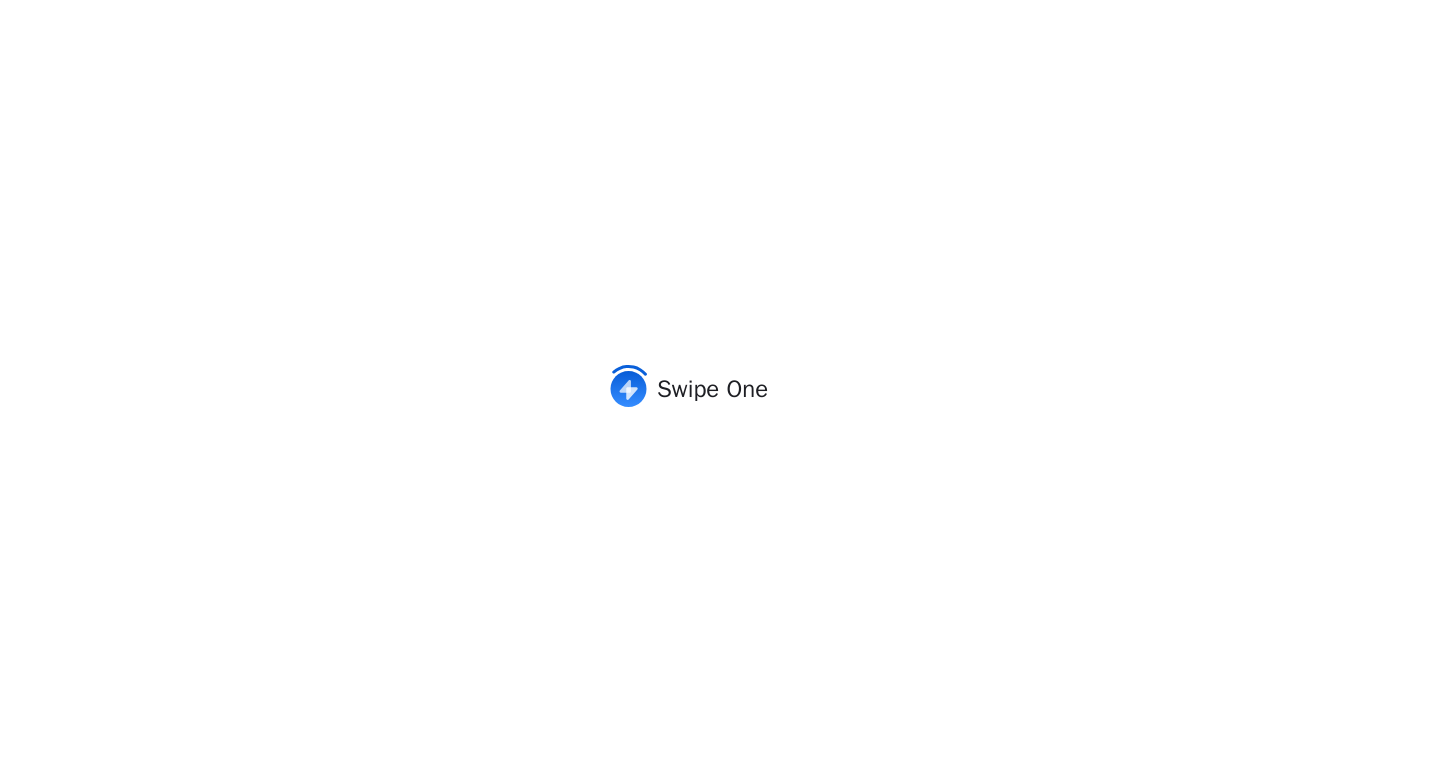 scroll, scrollTop: 0, scrollLeft: 0, axis: both 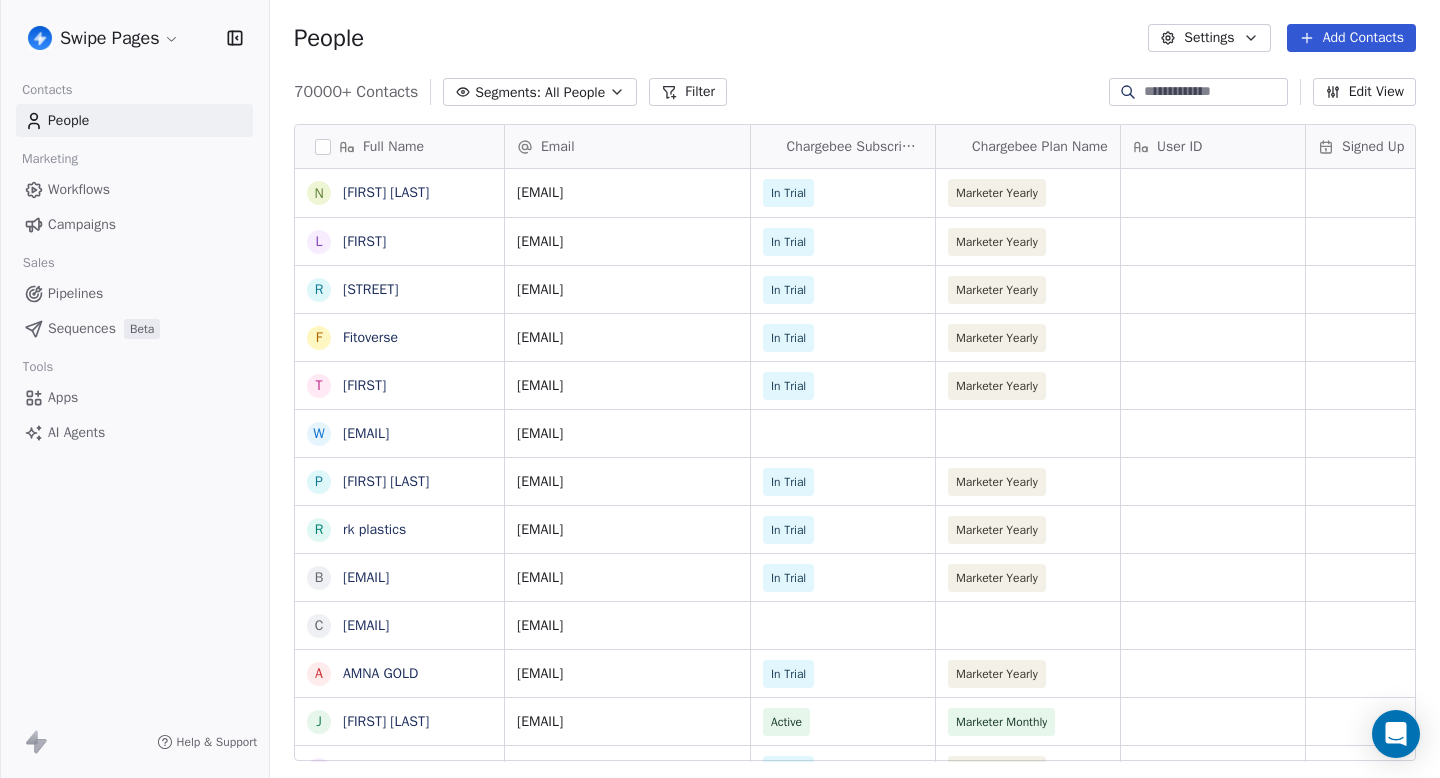 click on "Edit View" at bounding box center (1364, 92) 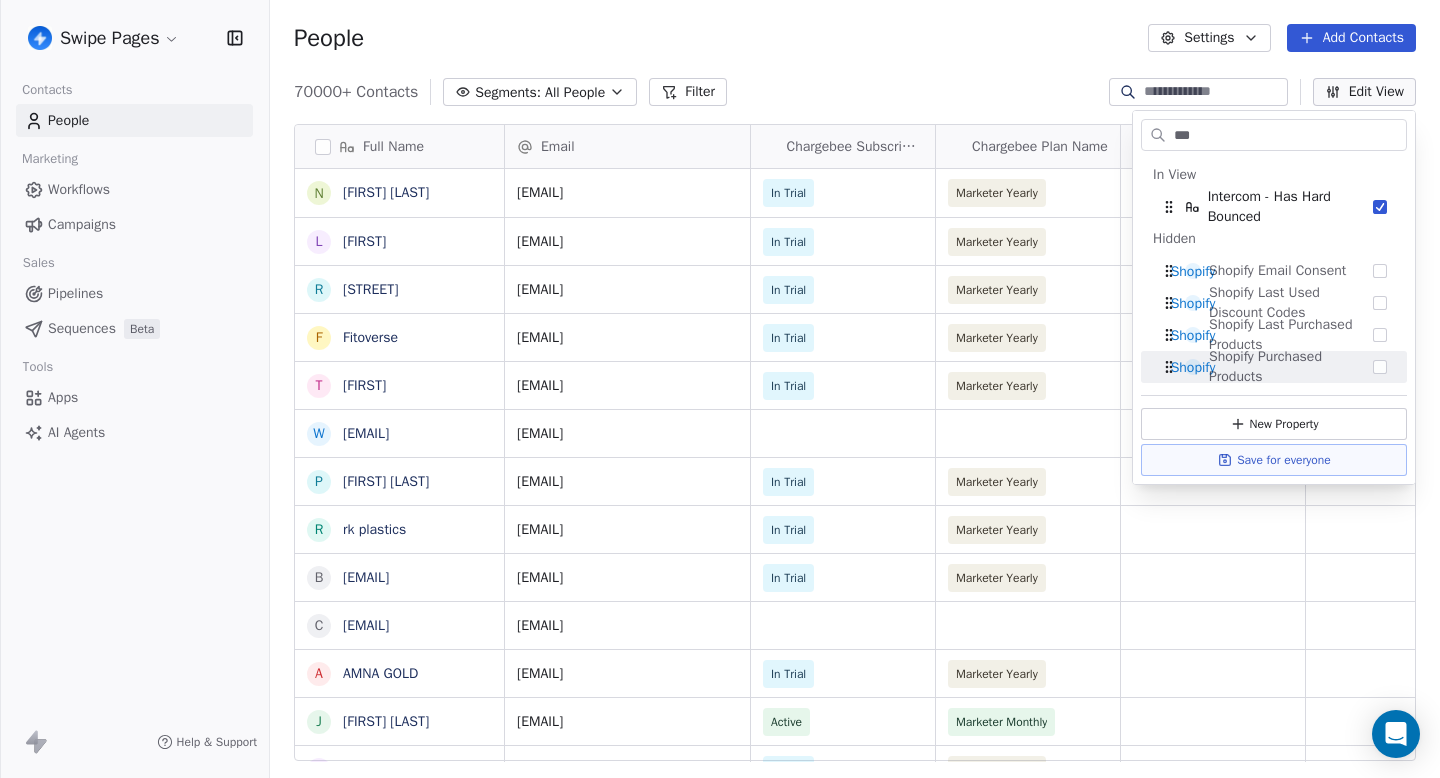 type on "***" 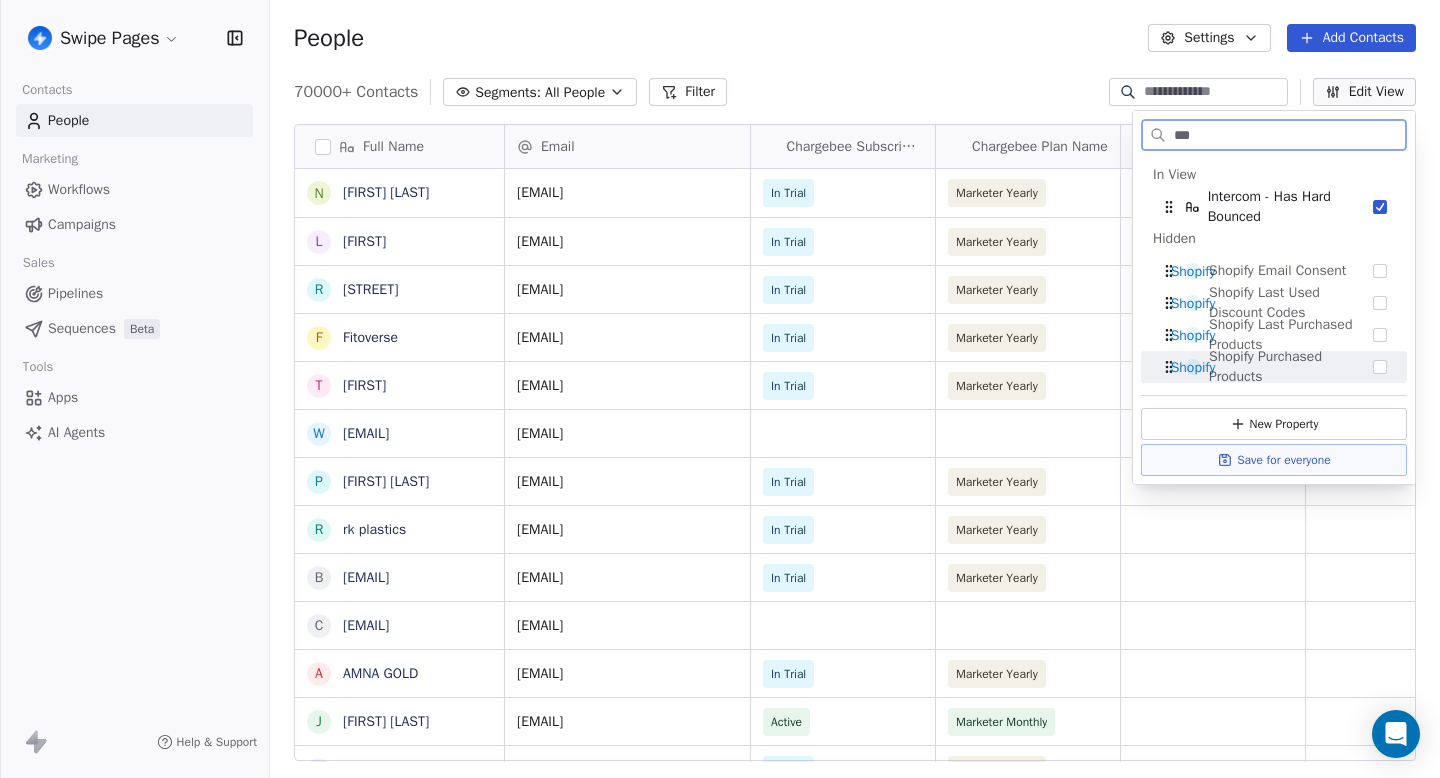 click on "Shopify Purchased Products" at bounding box center [1291, 367] 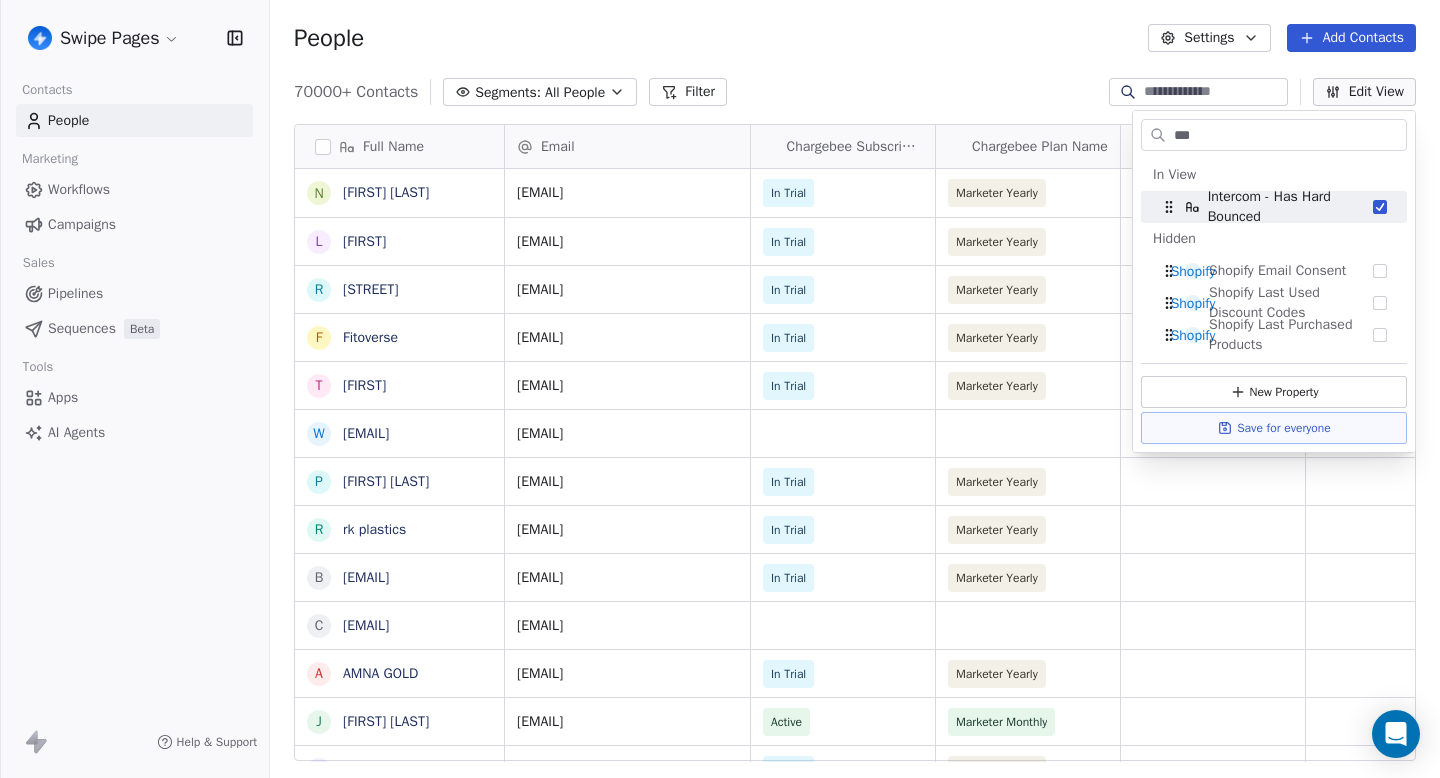 click on "People Settings  Add Contacts" at bounding box center (855, 38) 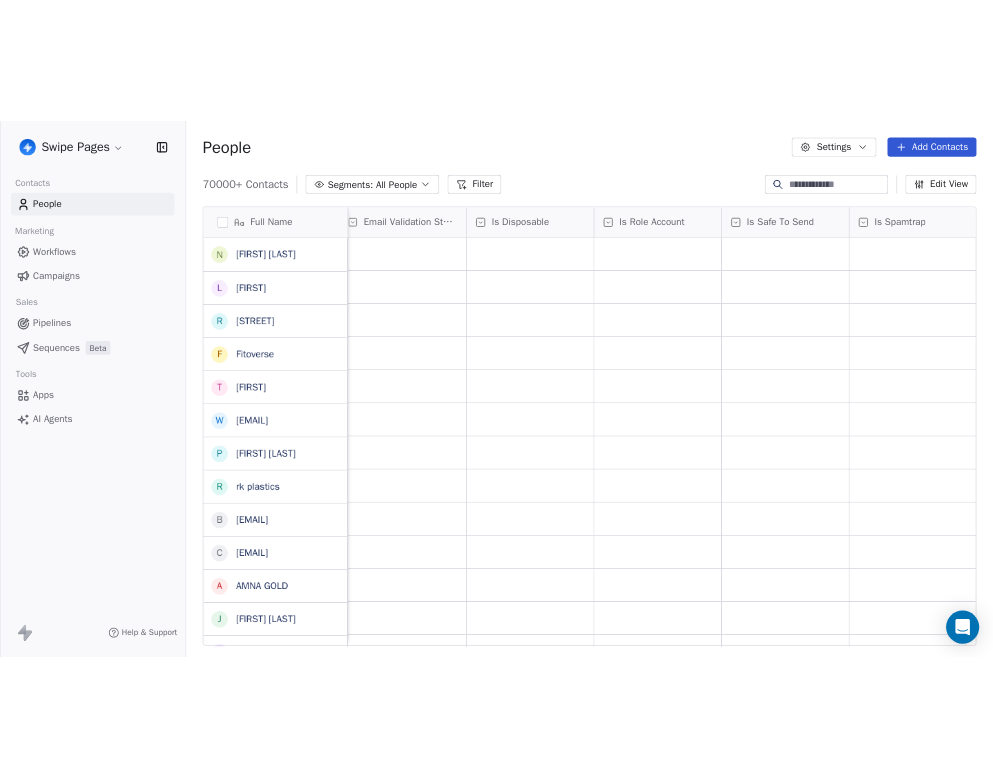 scroll, scrollTop: 0, scrollLeft: 10484, axis: horizontal 